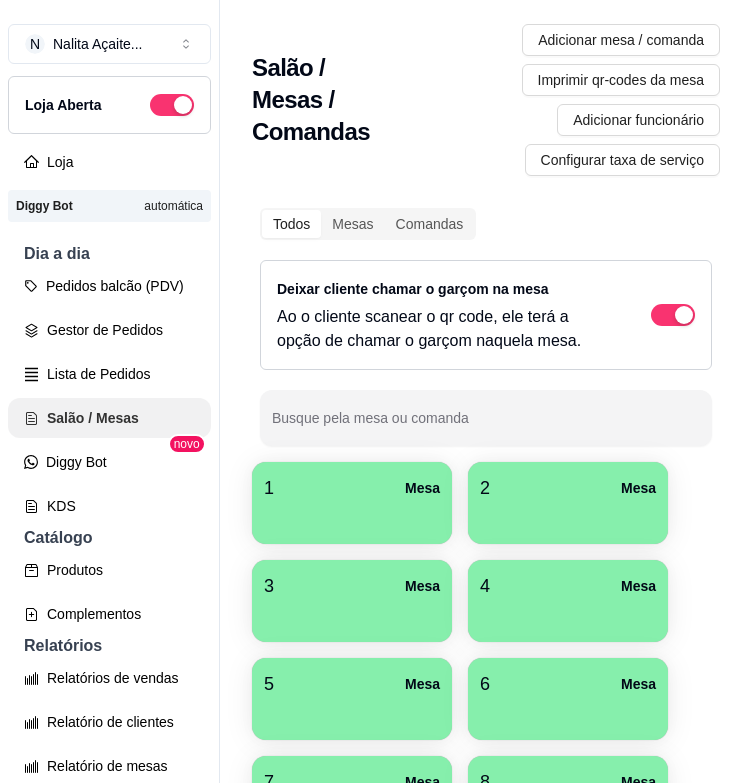 scroll, scrollTop: 0, scrollLeft: 0, axis: both 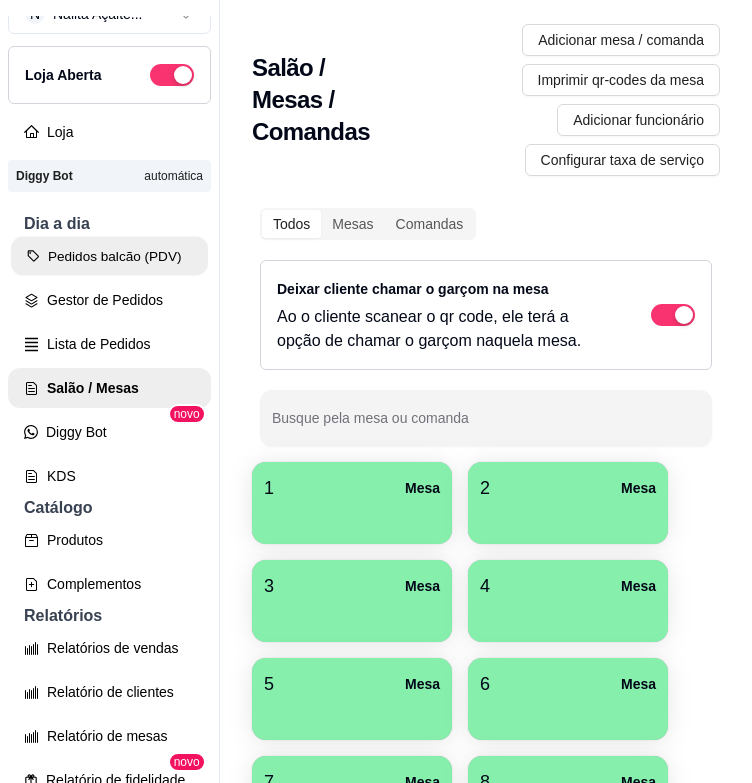 click on "Pedidos balcão (PDV)" at bounding box center [109, 256] 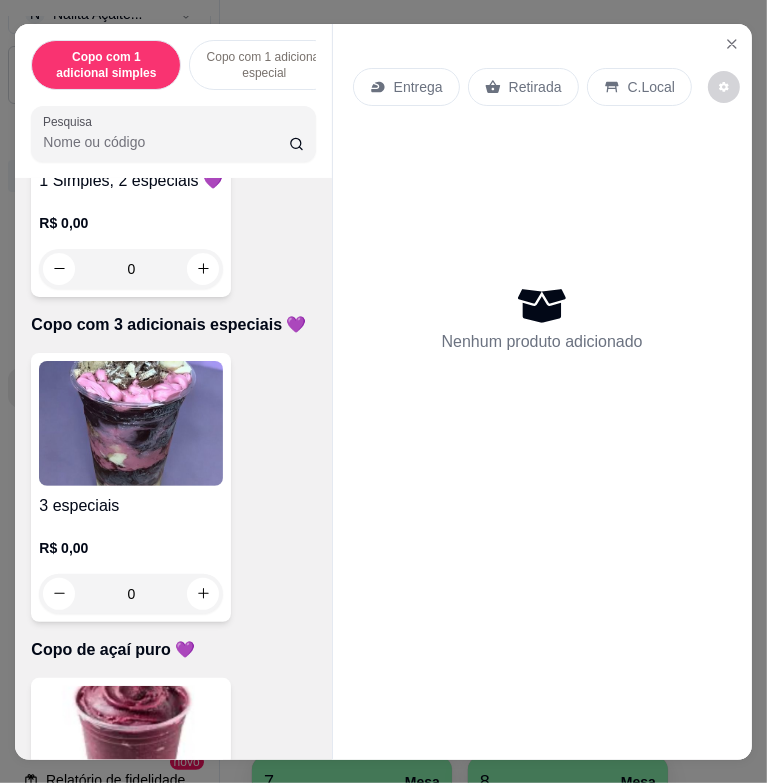 scroll, scrollTop: 1800, scrollLeft: 0, axis: vertical 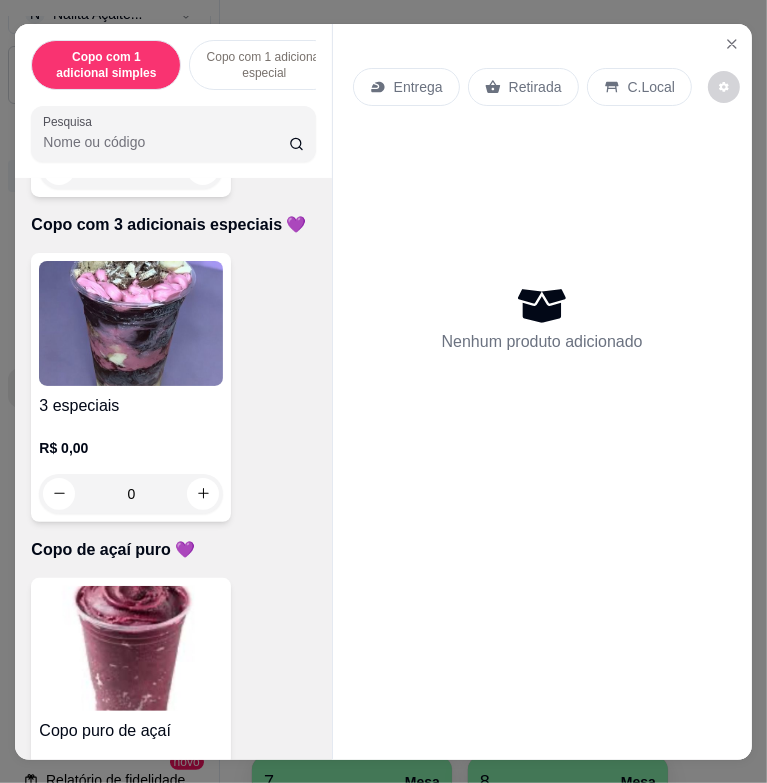 click at bounding box center (131, 648) 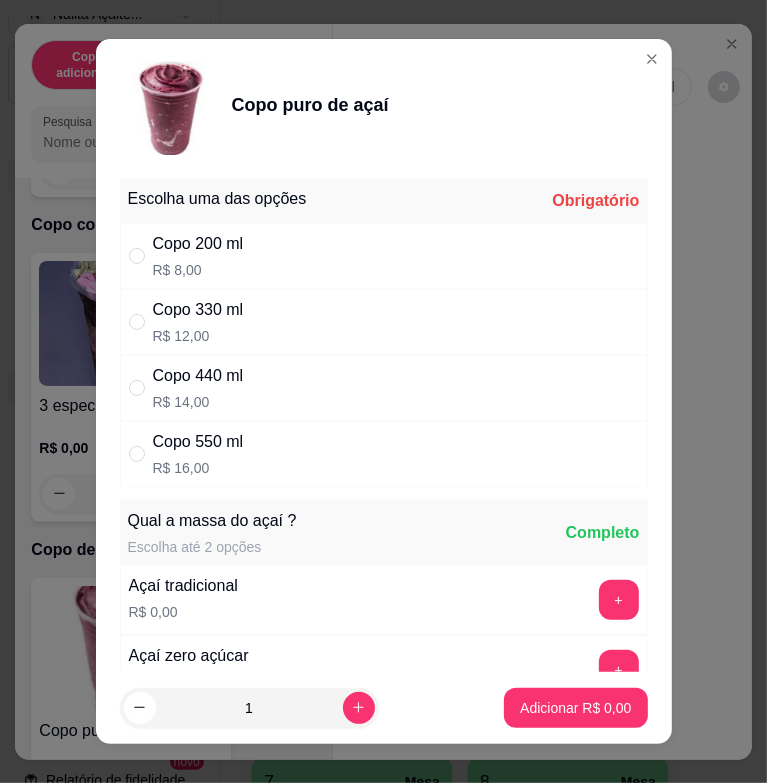 click on "Copo 330 ml R$ 12,00" at bounding box center (384, 322) 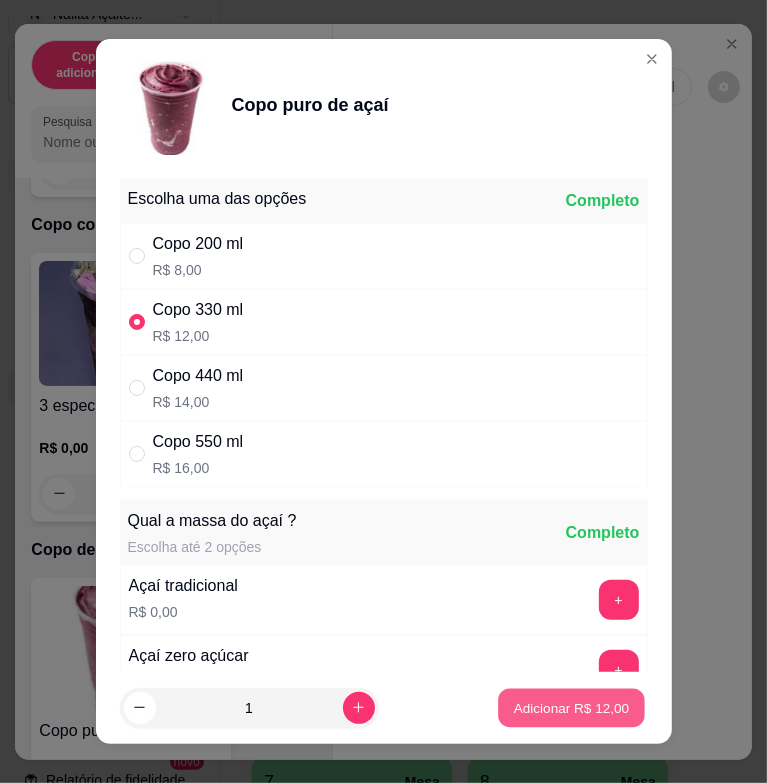 click on "Adicionar   R$ 12,00" at bounding box center (572, 707) 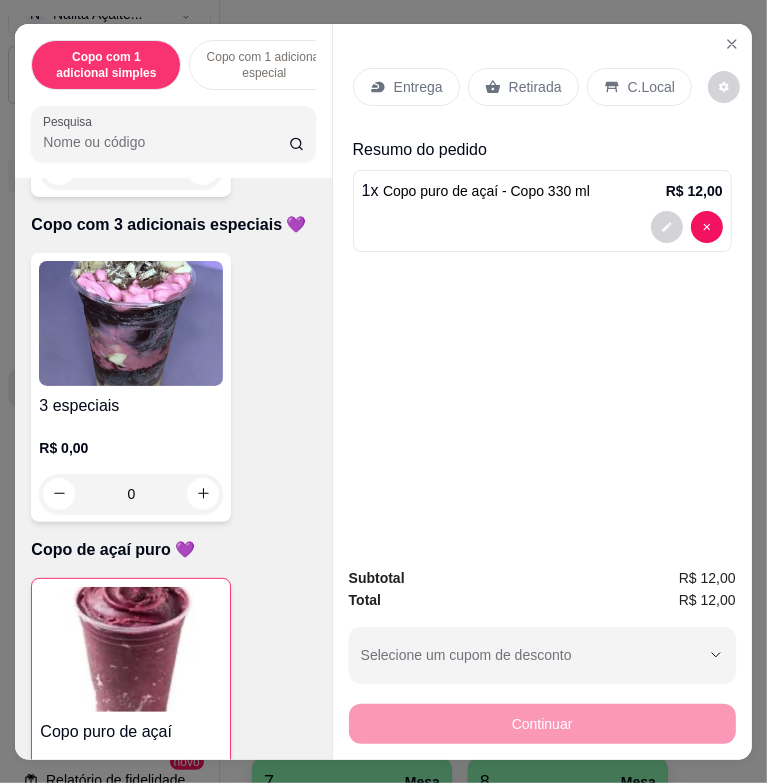 click on "Entrega" at bounding box center [418, 87] 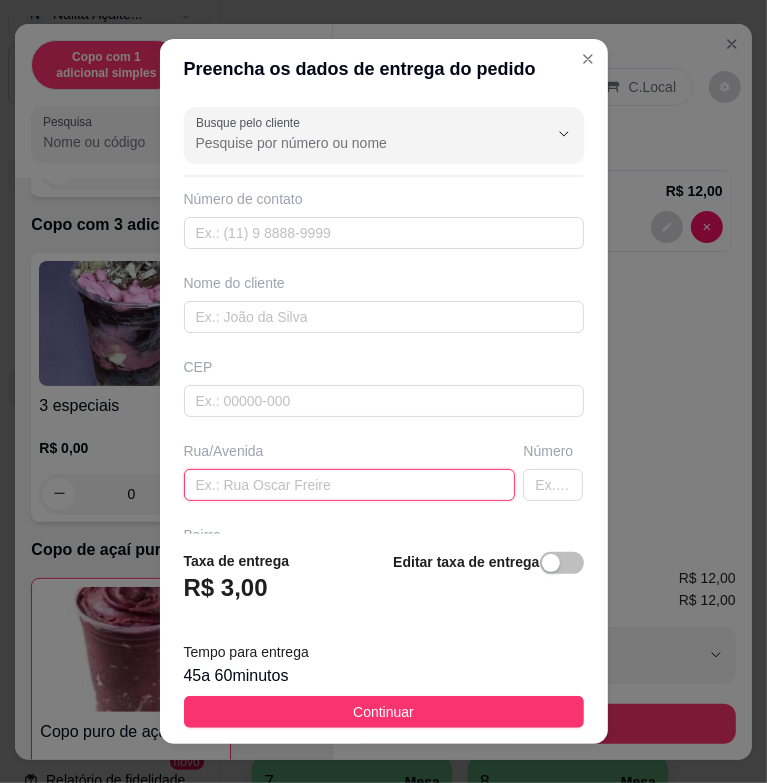 click at bounding box center [350, 485] 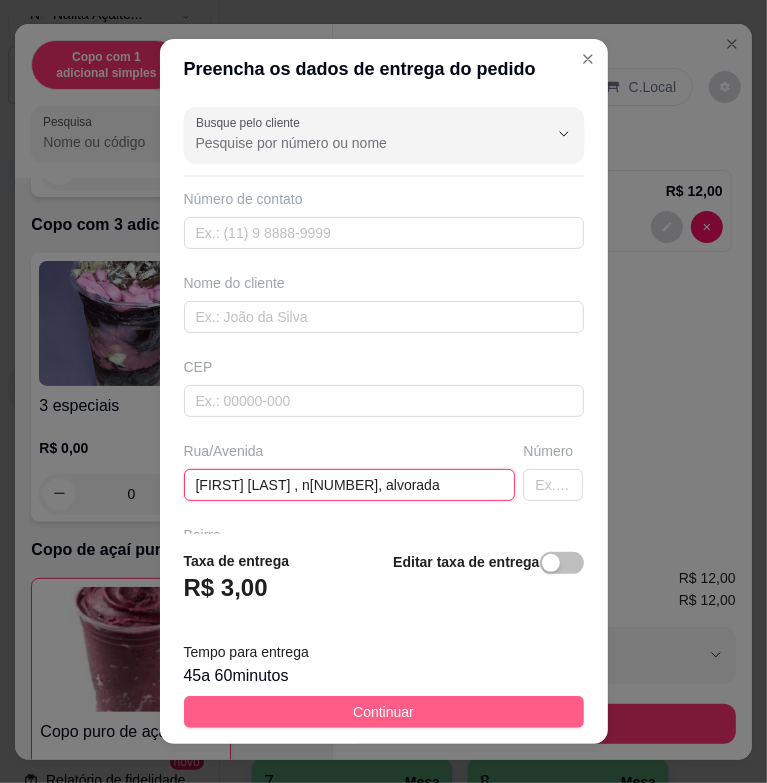 type on "[FIRST] [LAST] , n[NUMBER], alvorada" 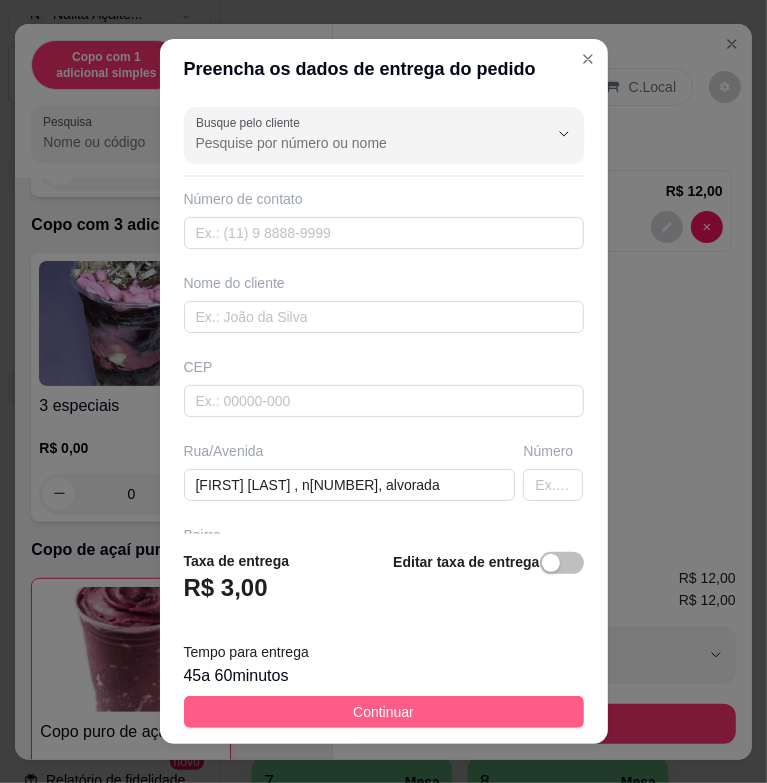 click on "Continuar" at bounding box center [384, 712] 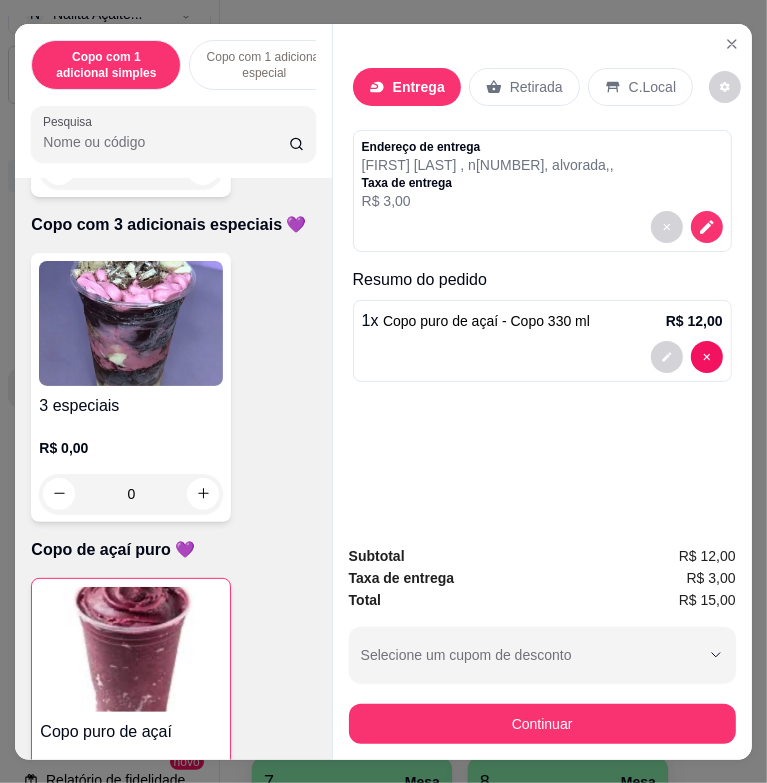 click on "Subtotal R$ 12,00 Taxa de entrega R$ 3,00 Total R$ 15,00 Selecione um cupom de desconto COMBO Selecione um cupom de desconto Continuar" at bounding box center [542, 644] 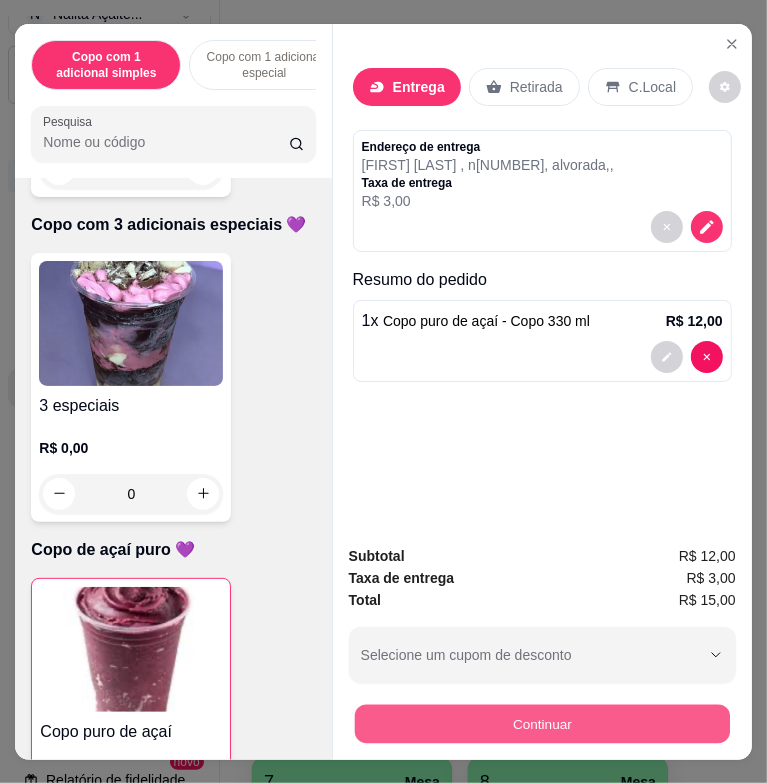 click on "Continuar" at bounding box center [541, 723] 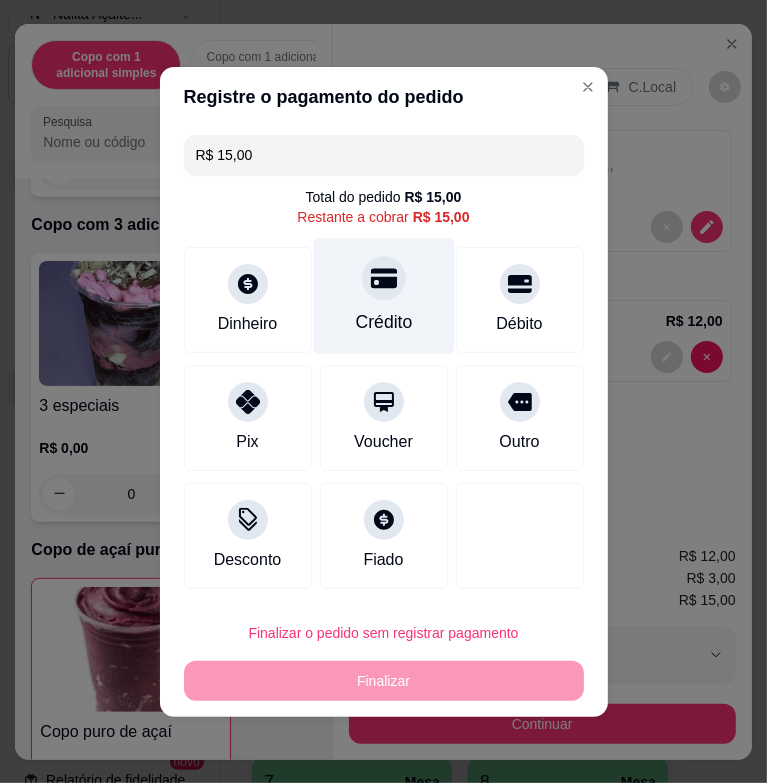 click on "Crédito" at bounding box center [383, 295] 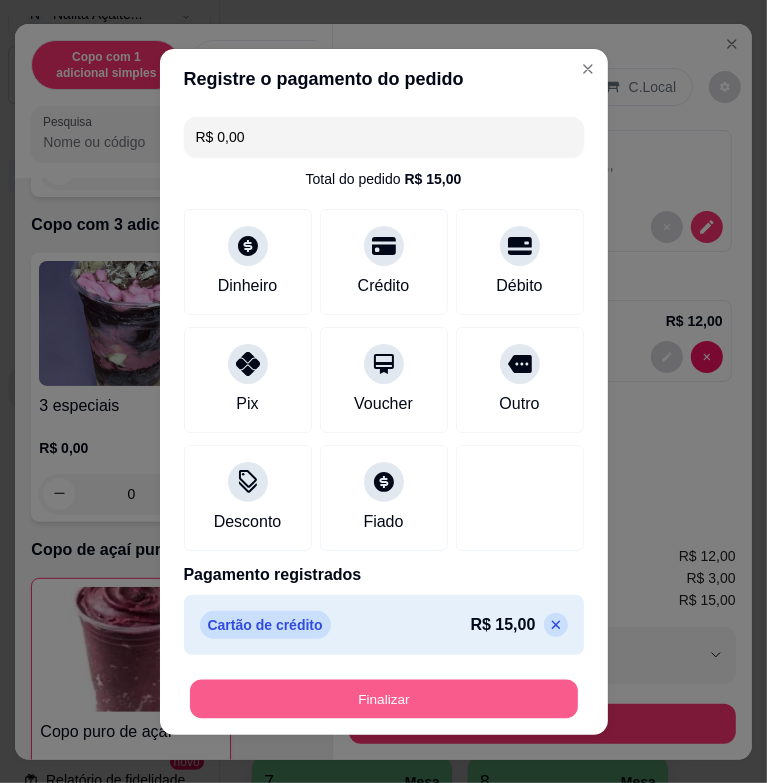 click on "Finalizar" at bounding box center (384, 698) 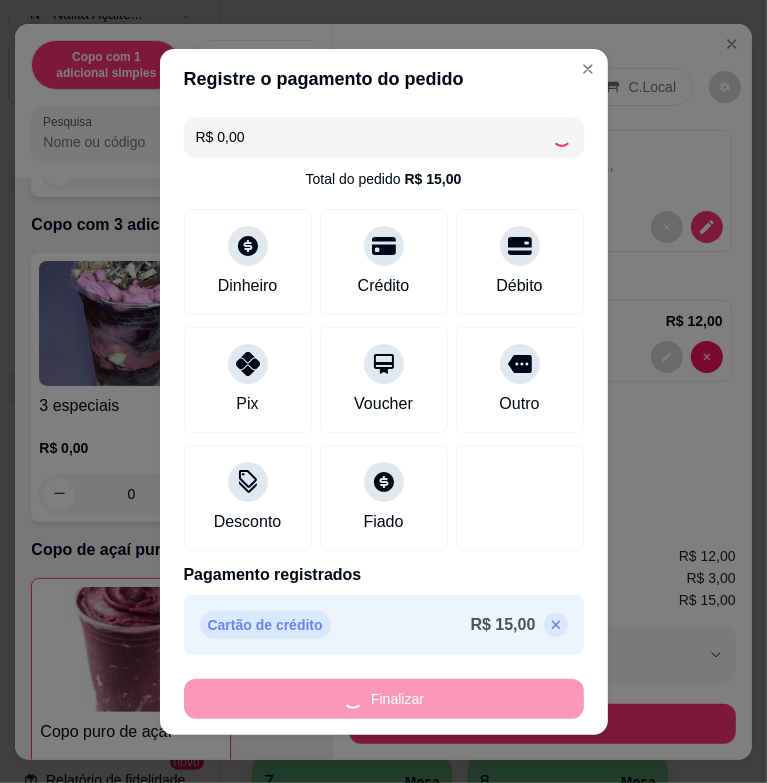 type on "0" 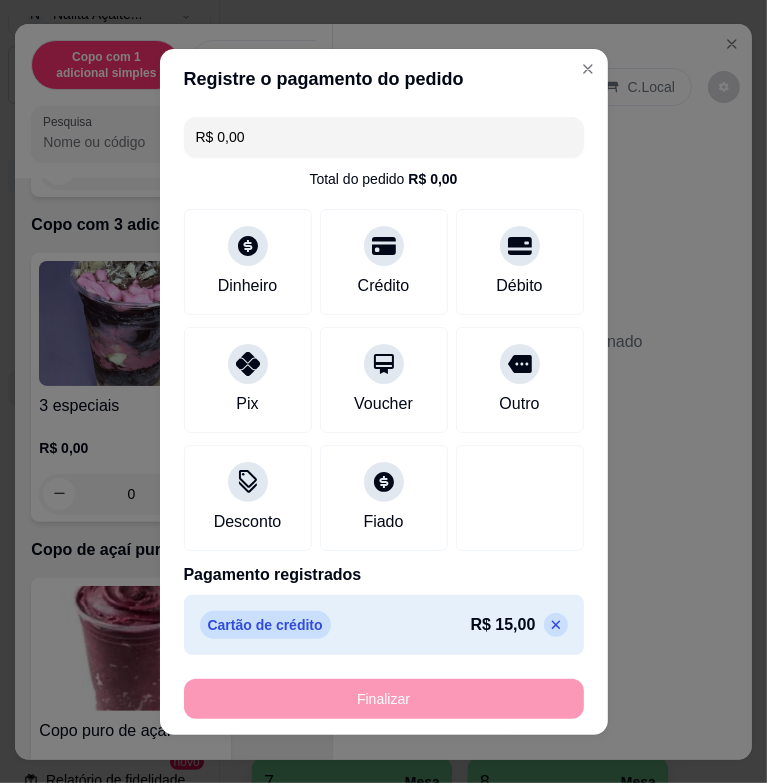 type on "-R$ 15,00" 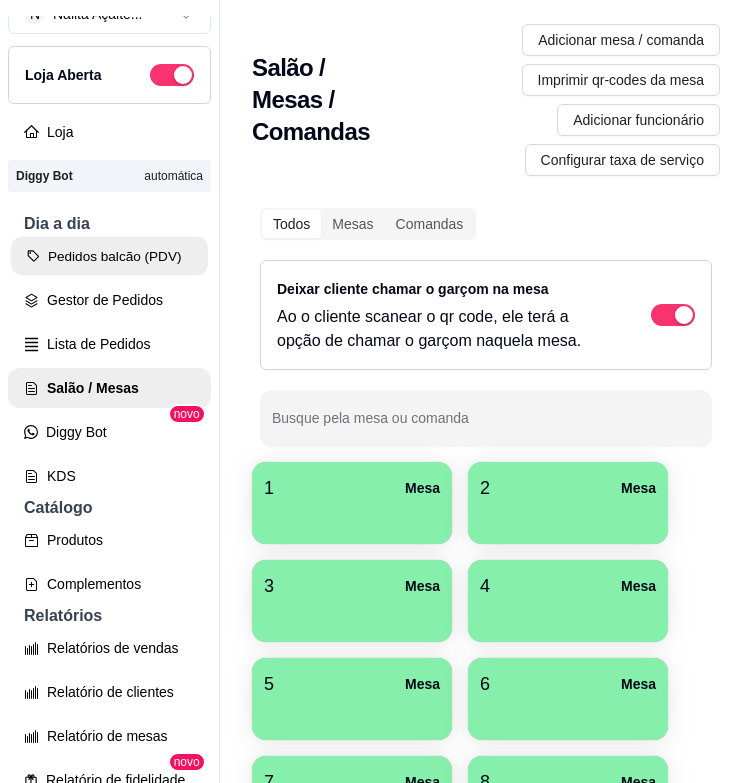click on "Pedidos balcão (PDV)" at bounding box center (109, 256) 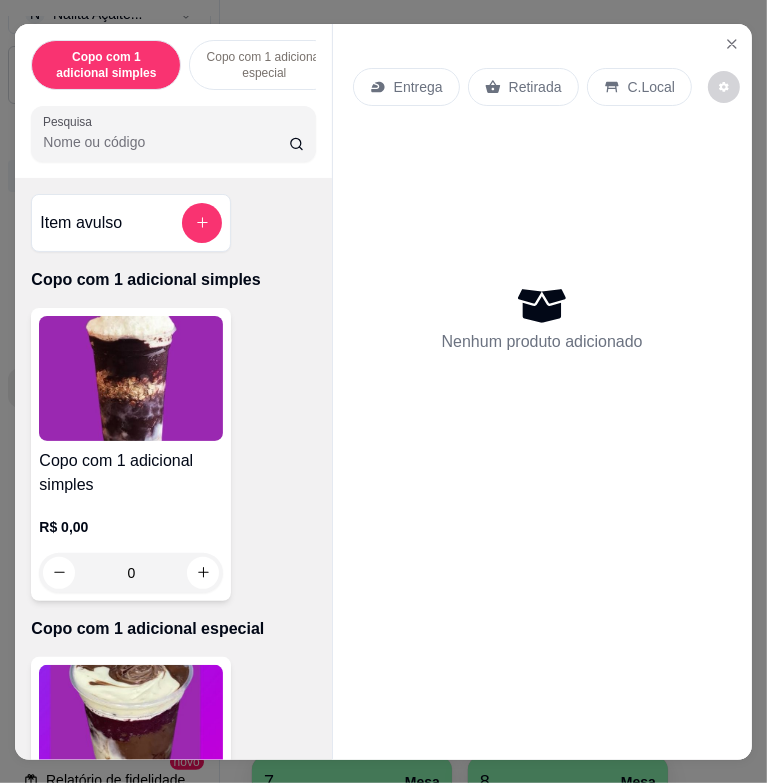 click on "Pesquisa" at bounding box center [165, 142] 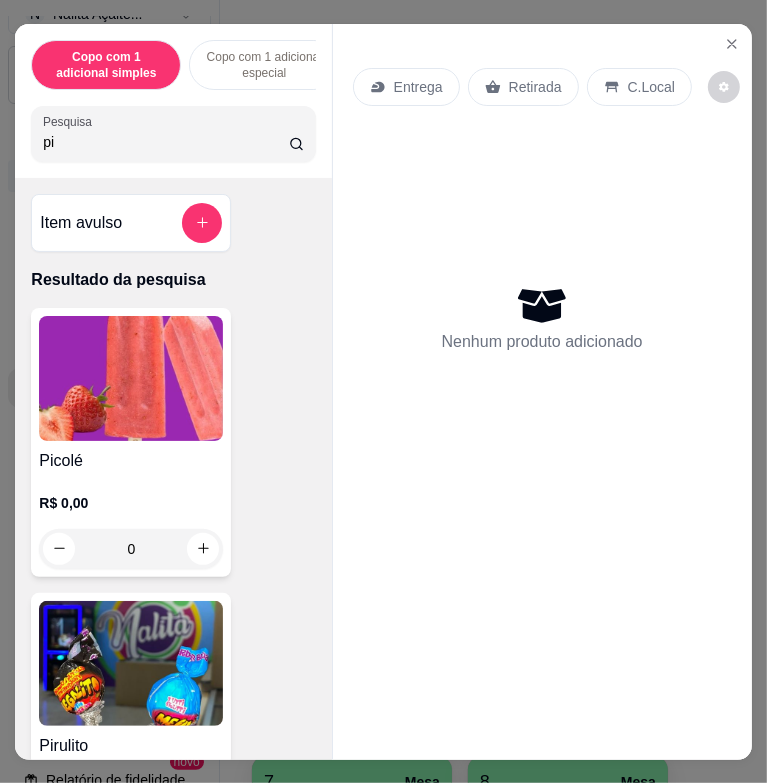 type on "pi" 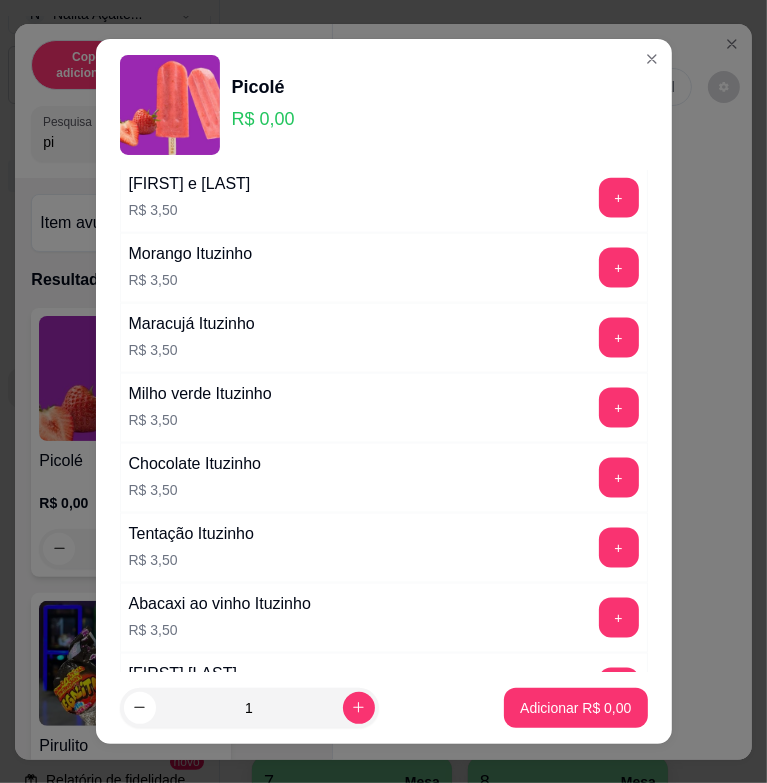 scroll, scrollTop: 1800, scrollLeft: 0, axis: vertical 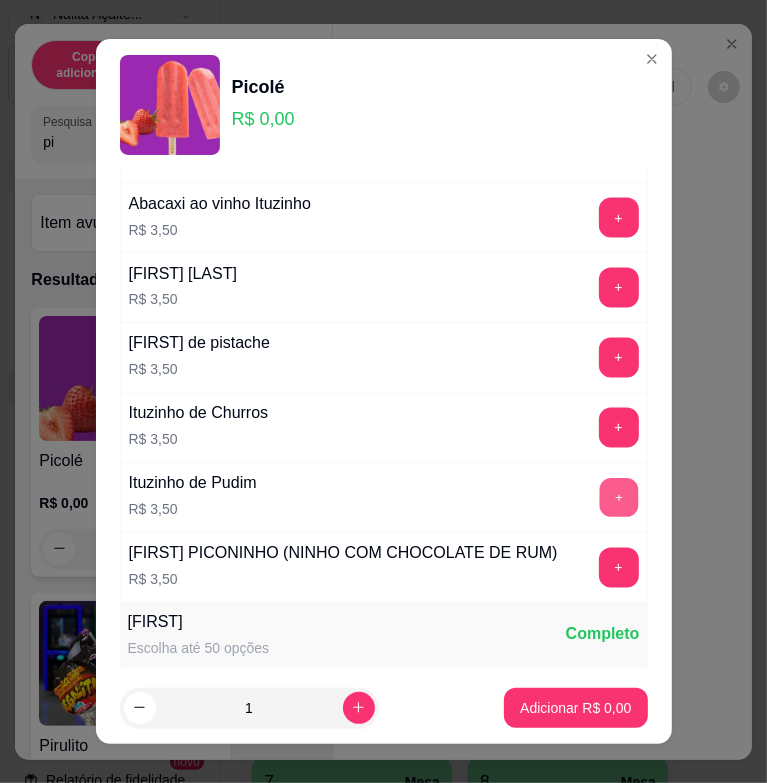 click on "+" at bounding box center [618, 498] 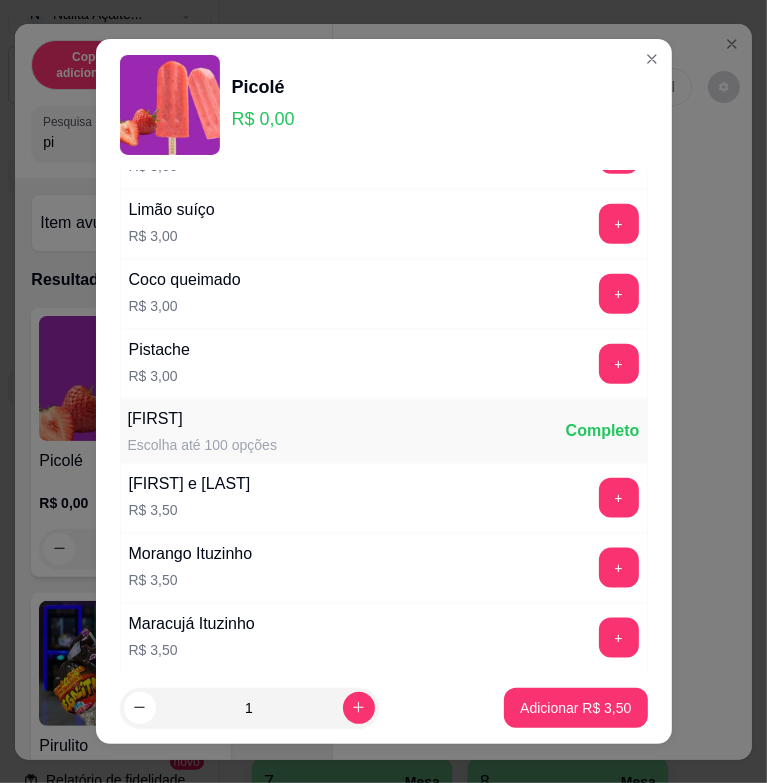 scroll, scrollTop: 800, scrollLeft: 0, axis: vertical 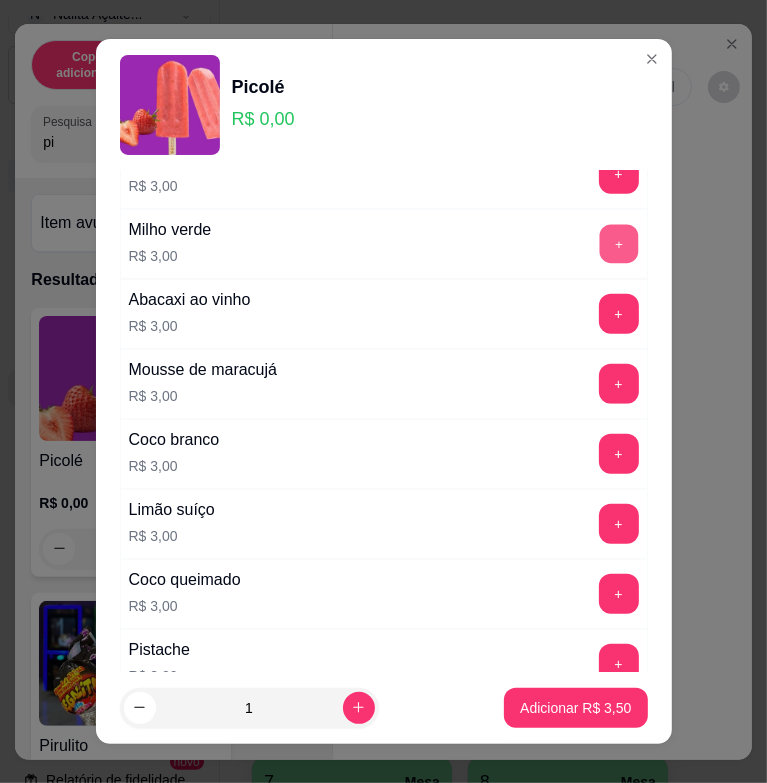 click on "+" at bounding box center [618, 244] 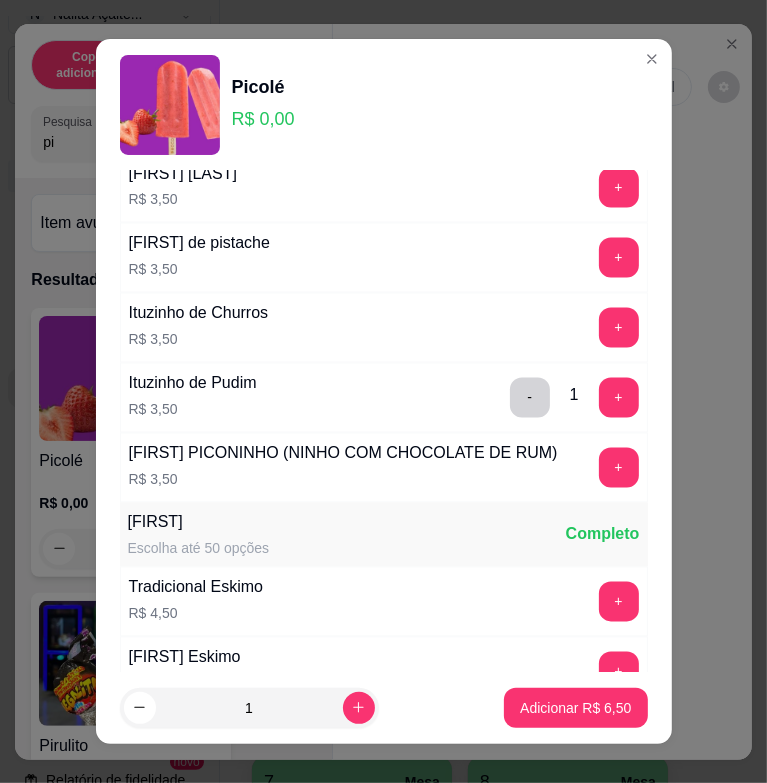 scroll, scrollTop: 2200, scrollLeft: 0, axis: vertical 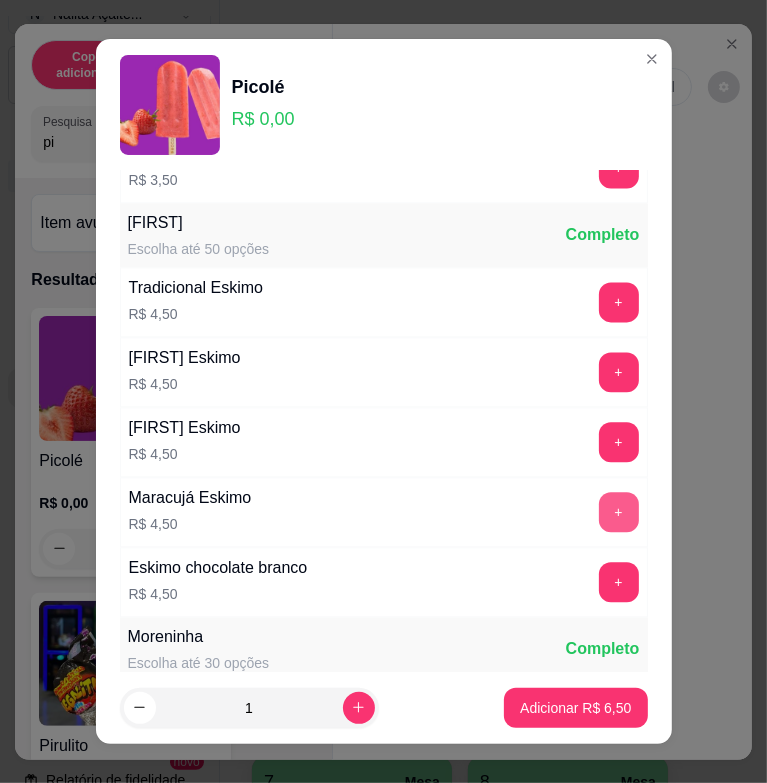 click on "+" at bounding box center [619, 512] 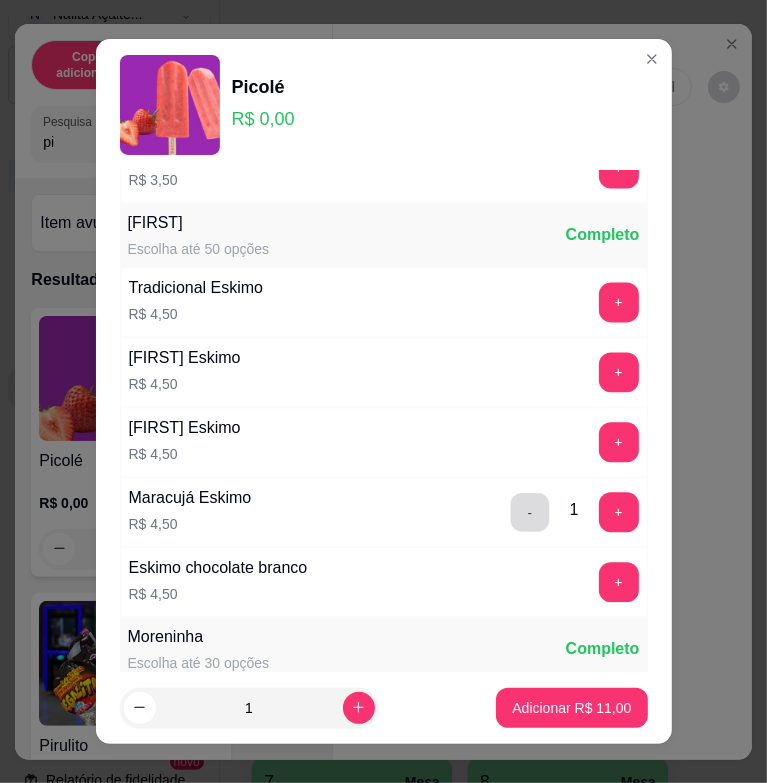 click on "-" at bounding box center (529, 512) 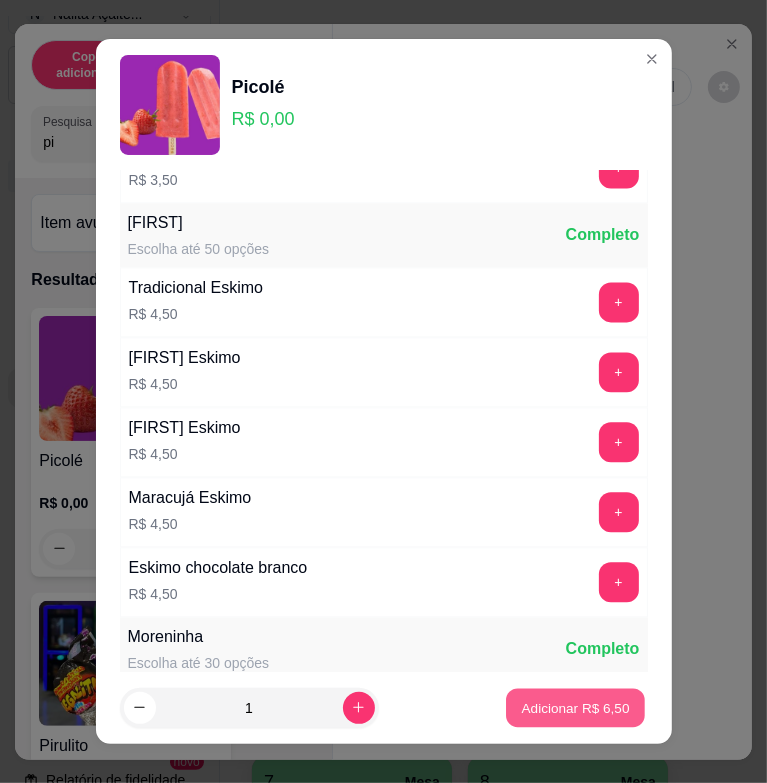 click on "Adicionar   R$ 6,50" at bounding box center (576, 707) 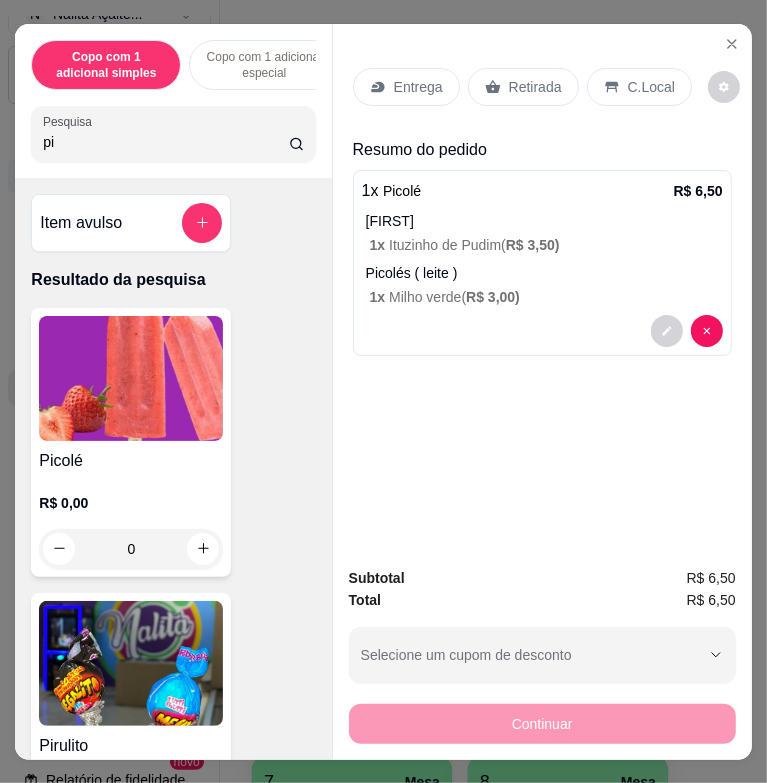 click on "pi" at bounding box center (165, 142) 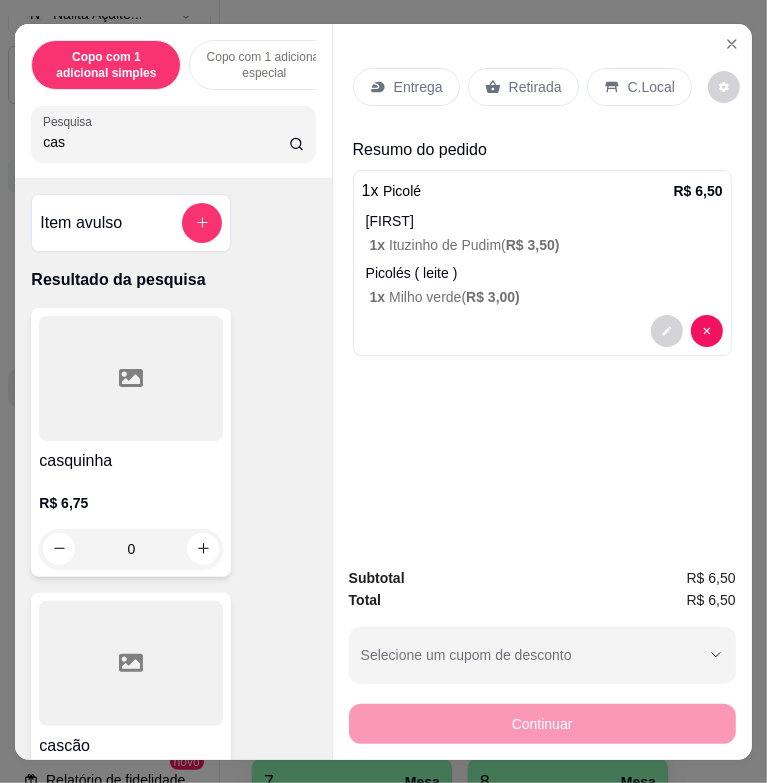 scroll, scrollTop: 400, scrollLeft: 0, axis: vertical 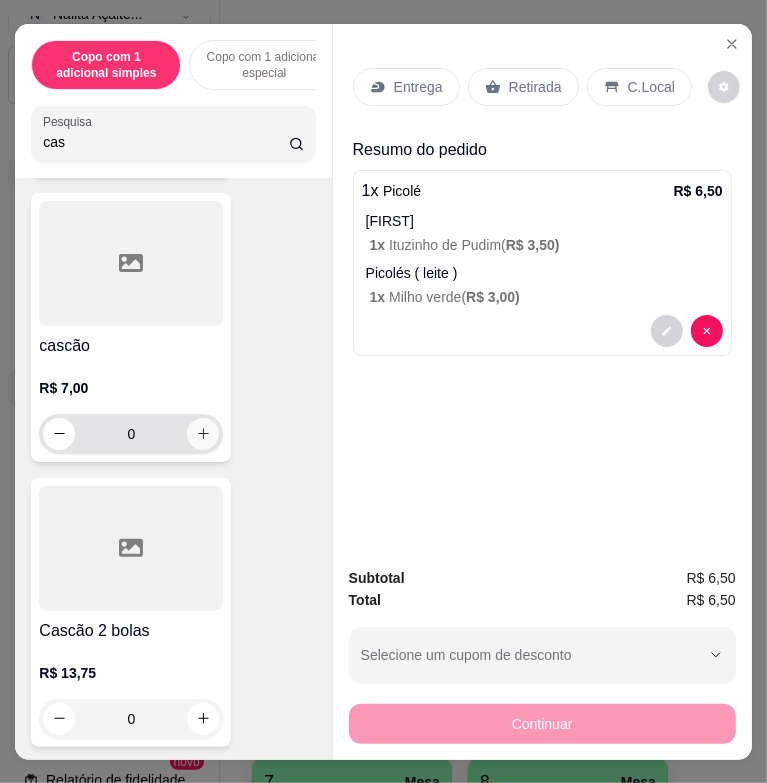 type on "cas" 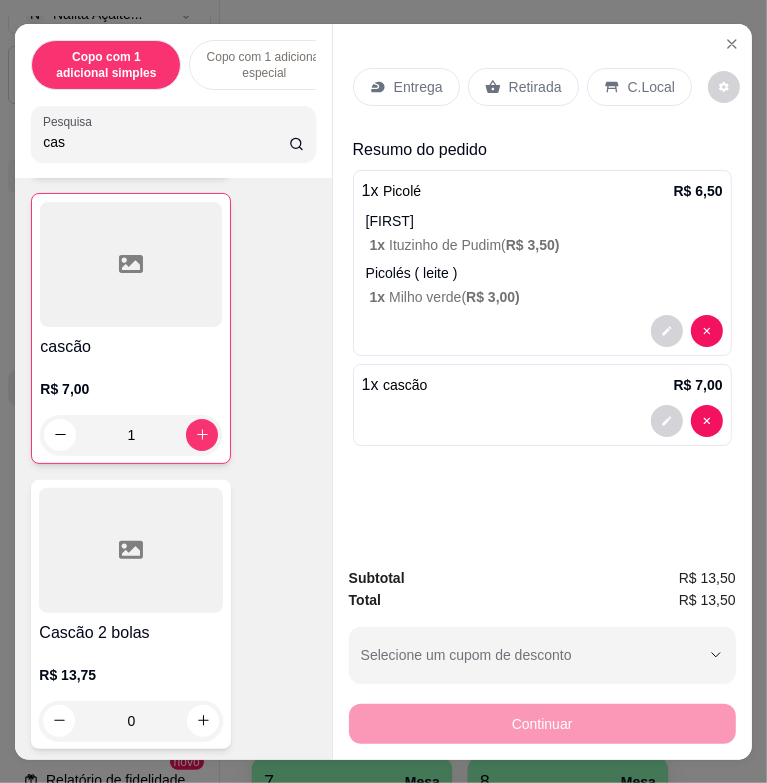 click on "C.Local" at bounding box center [651, 87] 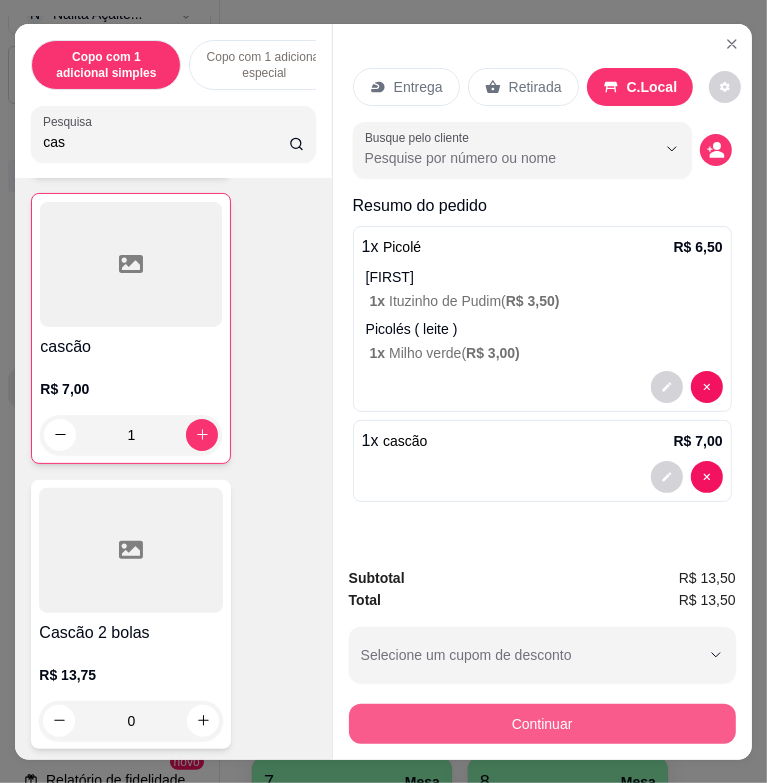 click on "Continuar" at bounding box center [542, 724] 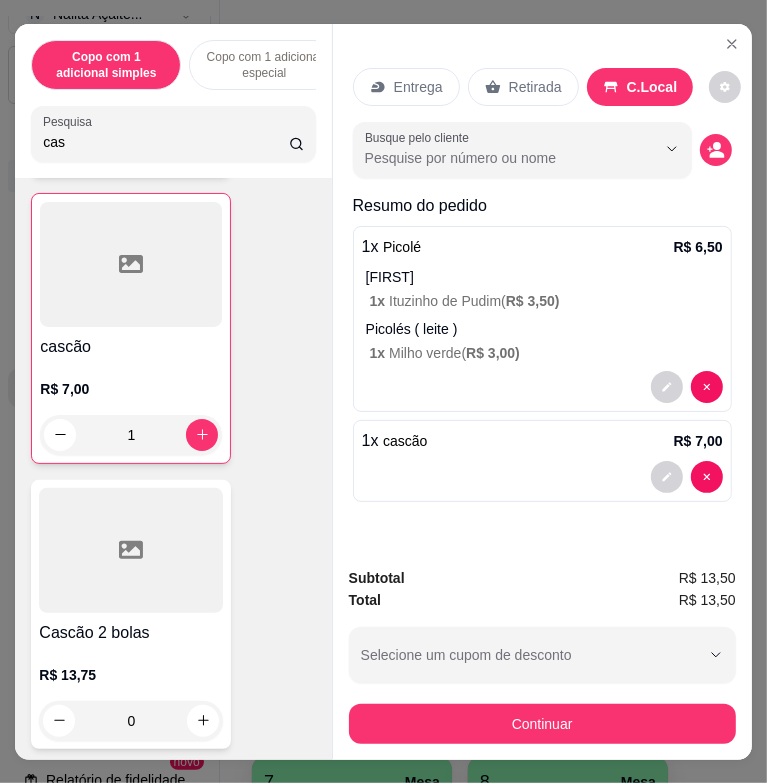 click on "cas" at bounding box center (165, 142) 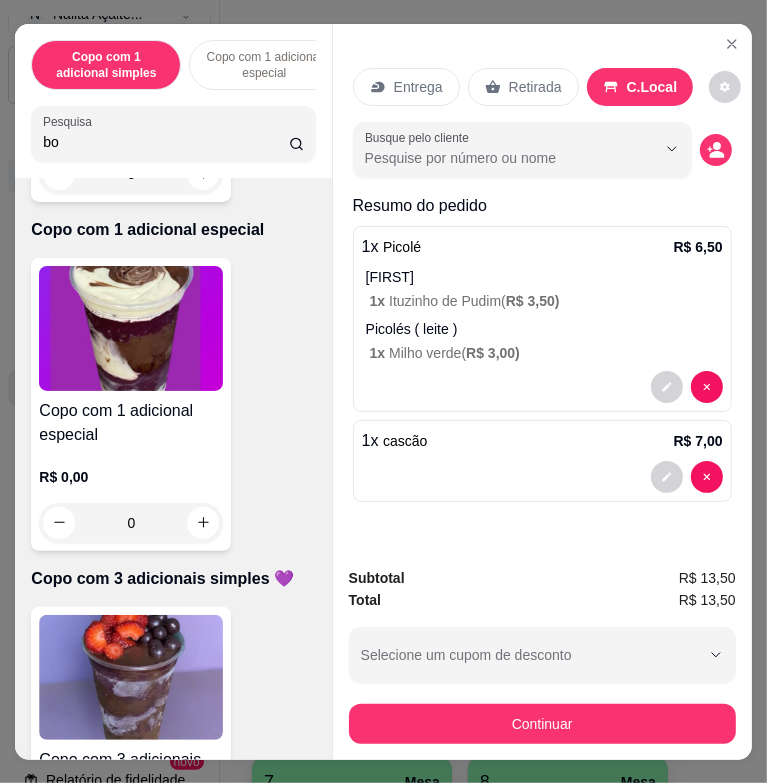 type on "bol" 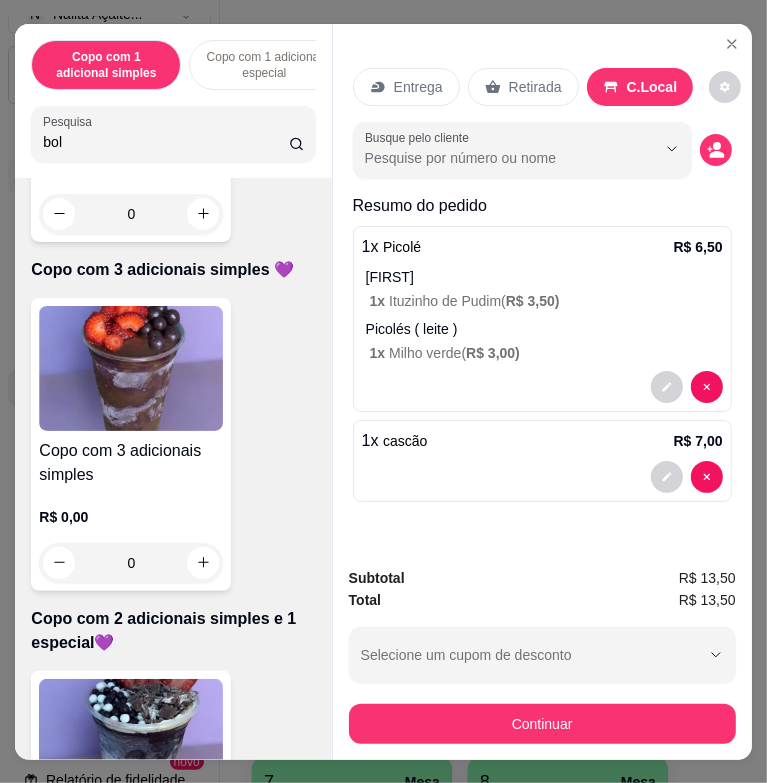 scroll, scrollTop: 1580, scrollLeft: 0, axis: vertical 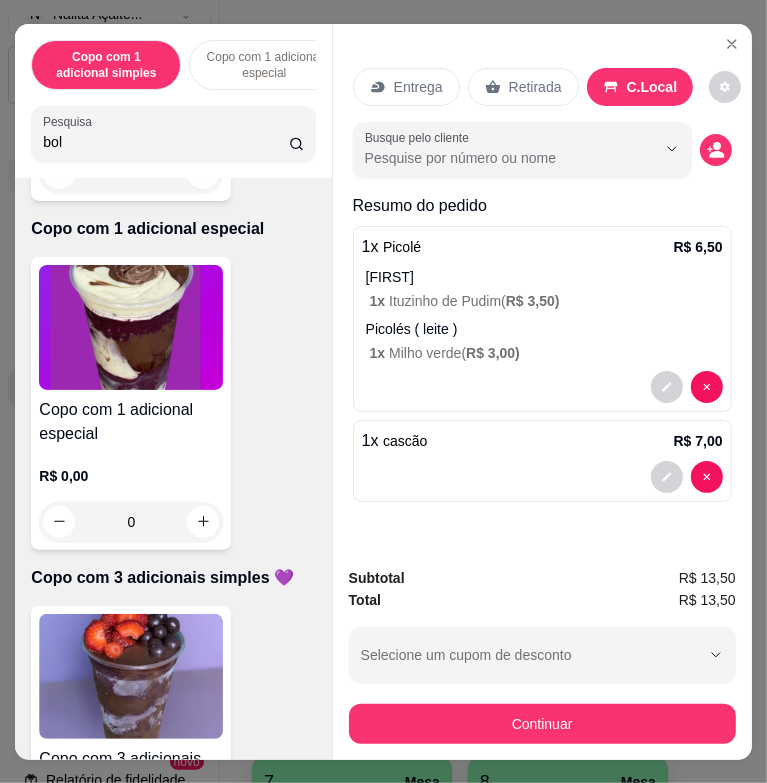 click on "bol" at bounding box center (165, 142) 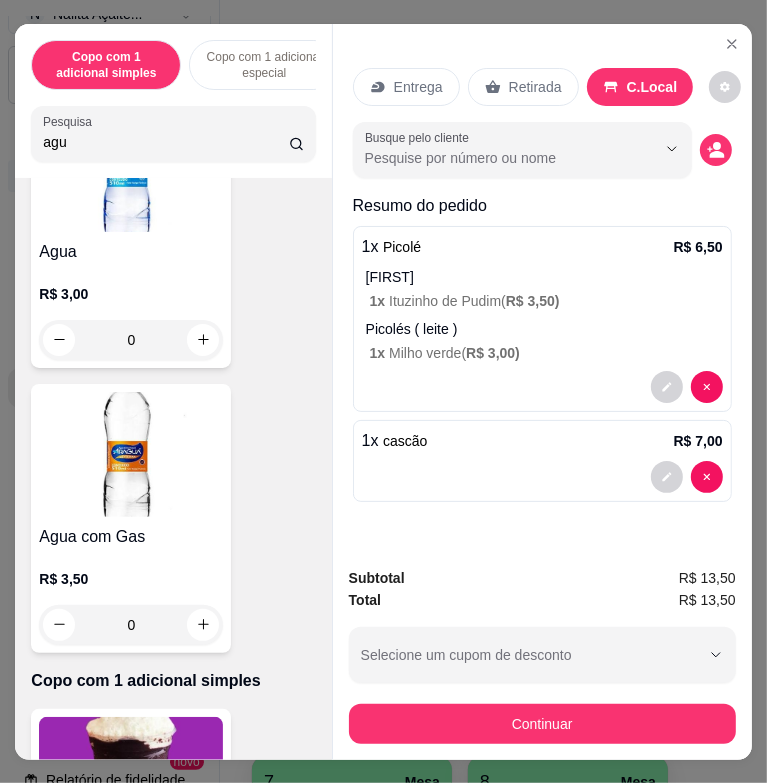 scroll, scrollTop: 0, scrollLeft: 0, axis: both 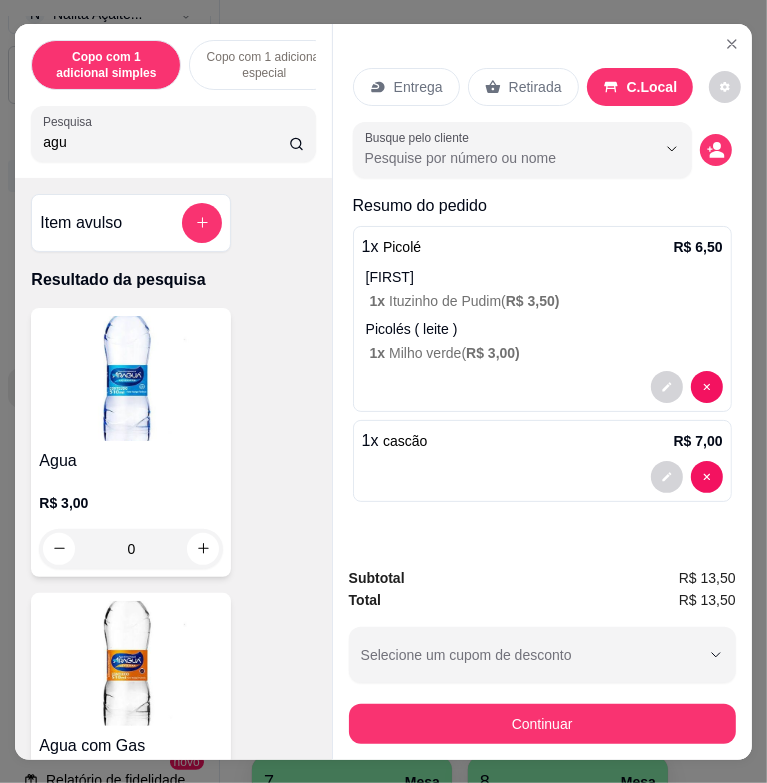 type on "agu" 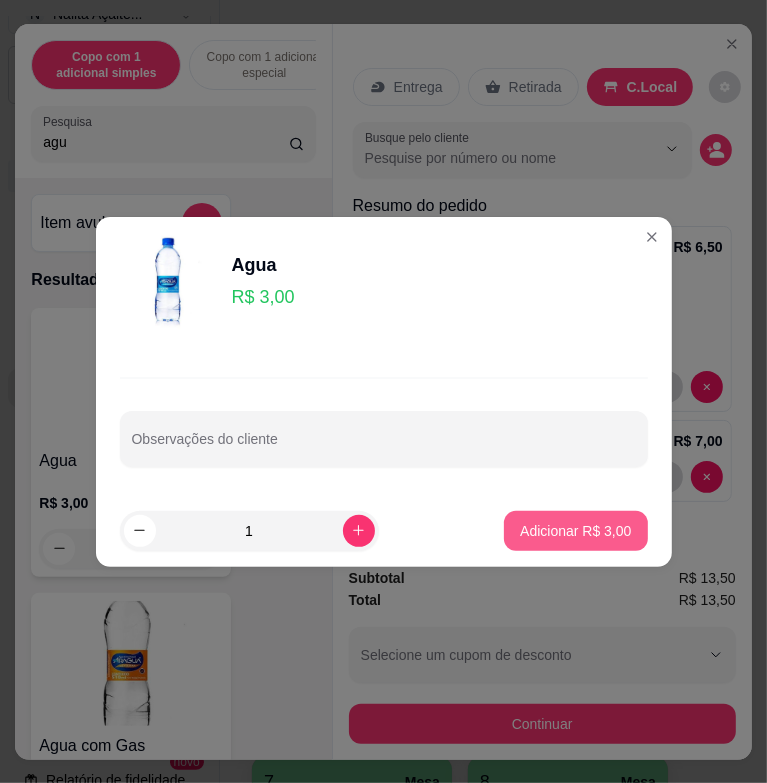 click on "Adicionar   R$ 3,00" at bounding box center (575, 531) 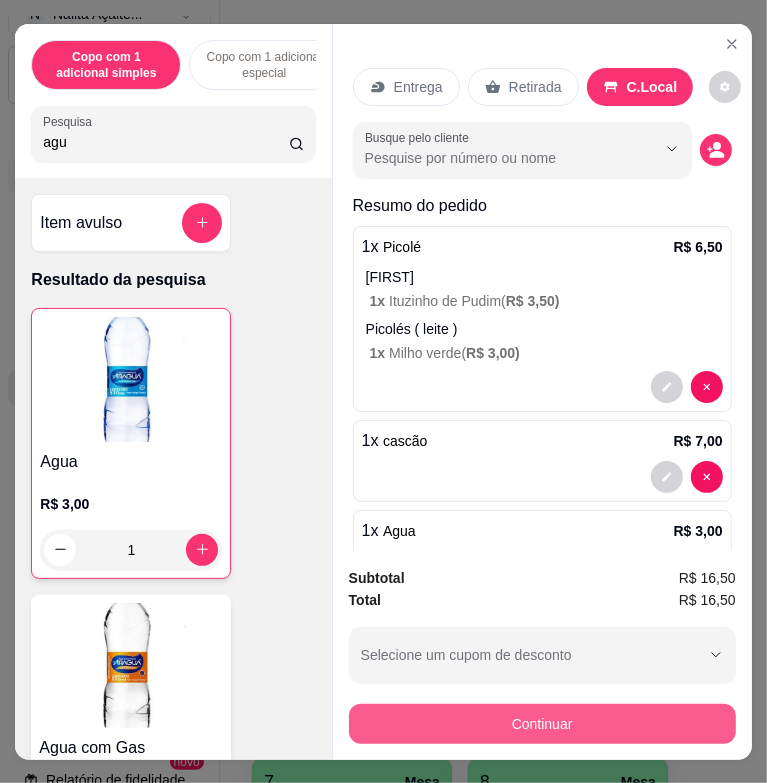 click on "Continuar" at bounding box center [542, 724] 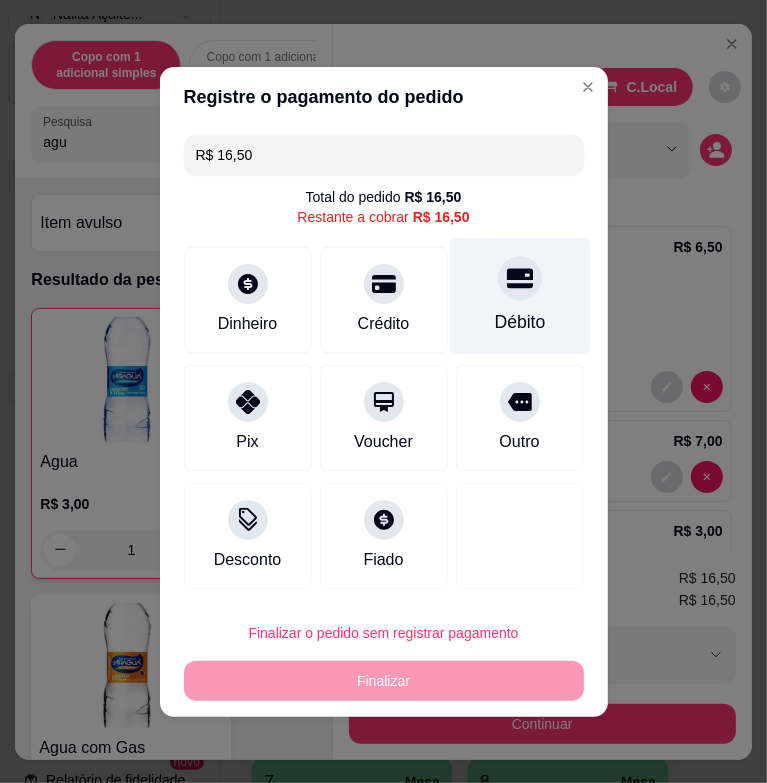 click 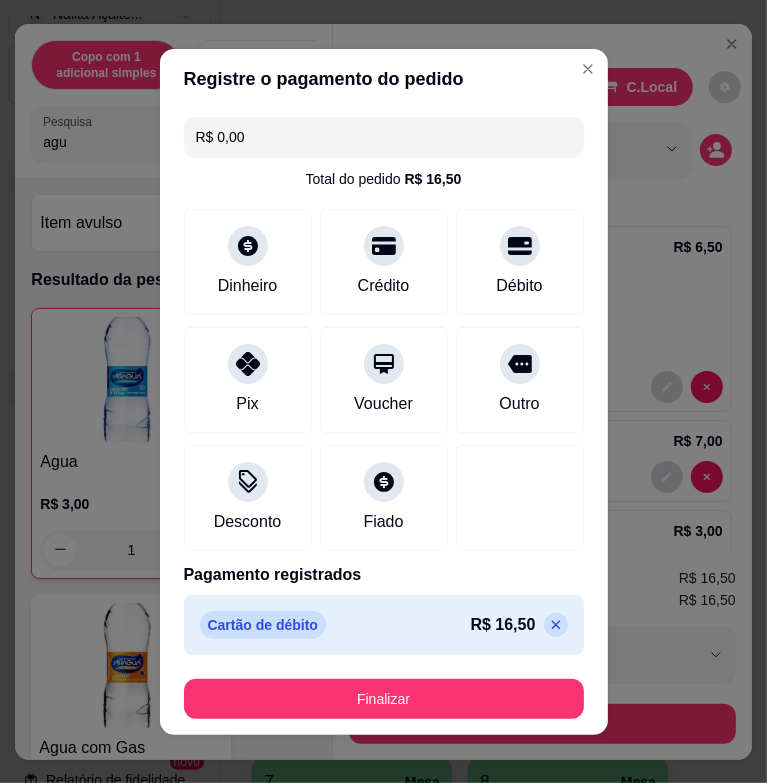 click on "Finalizar" at bounding box center [384, 699] 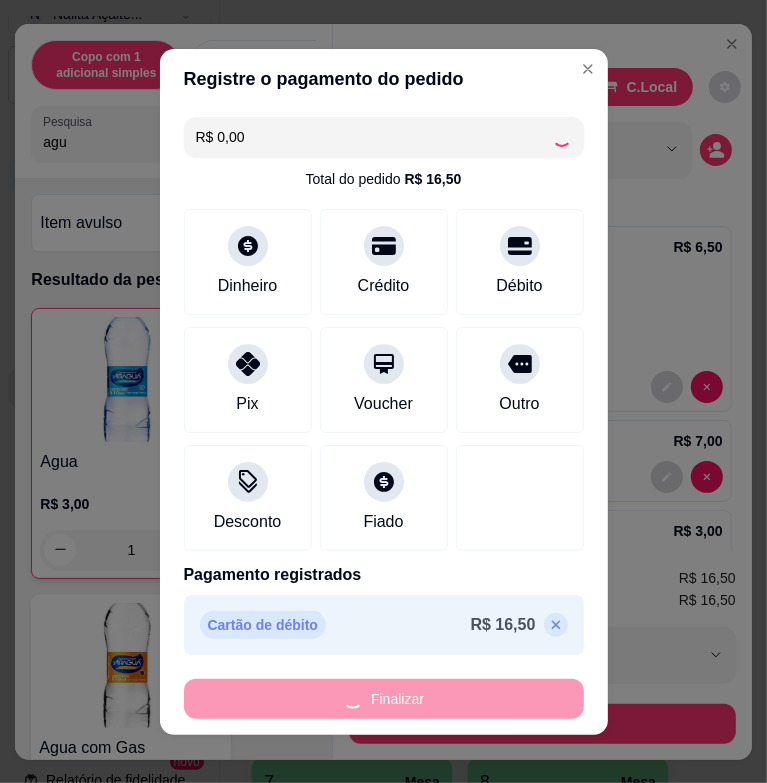 type on "0" 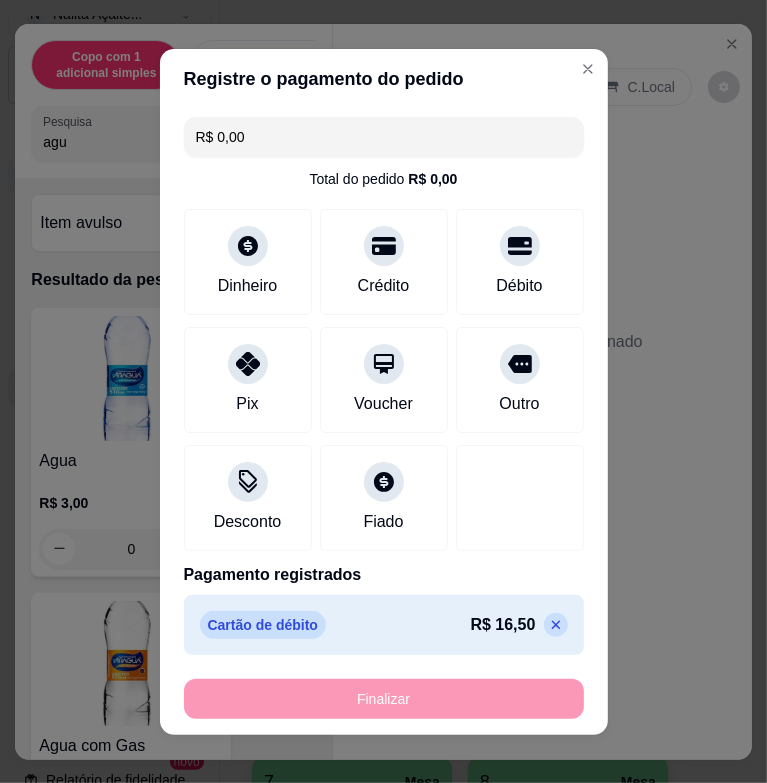 type on "-R$ 16,50" 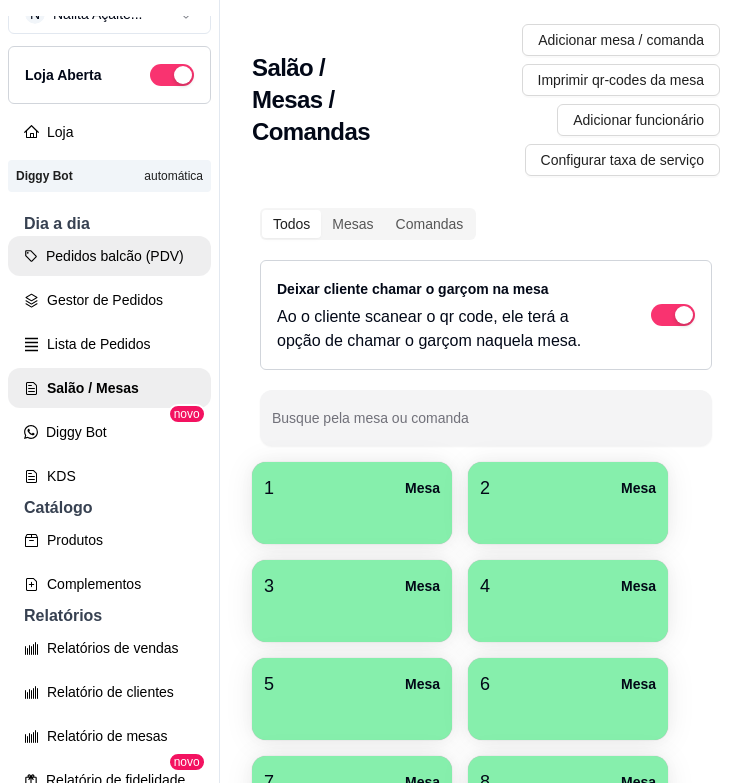 click on "Pedidos balcão (PDV)" at bounding box center [109, 256] 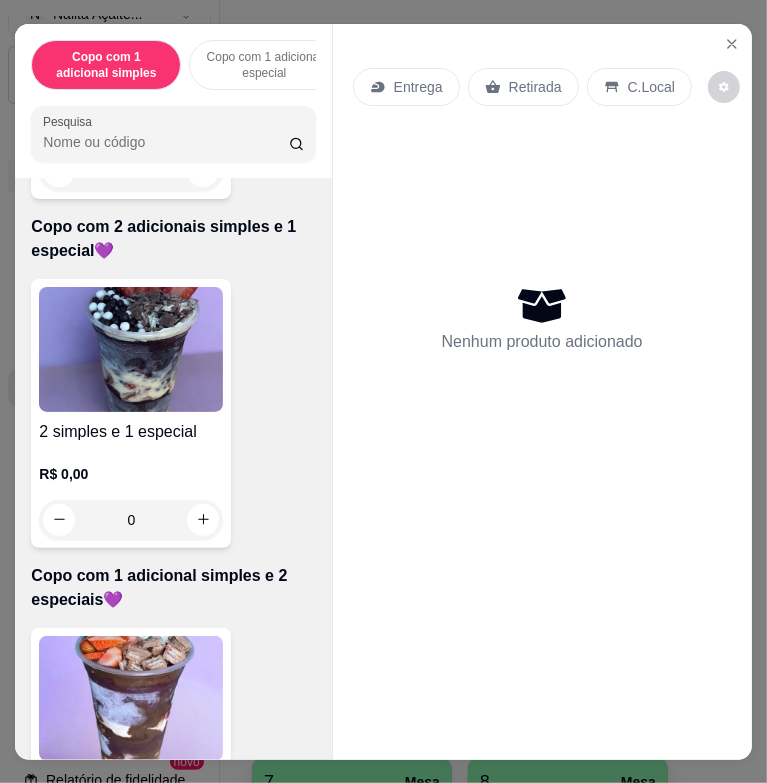 scroll, scrollTop: 800, scrollLeft: 0, axis: vertical 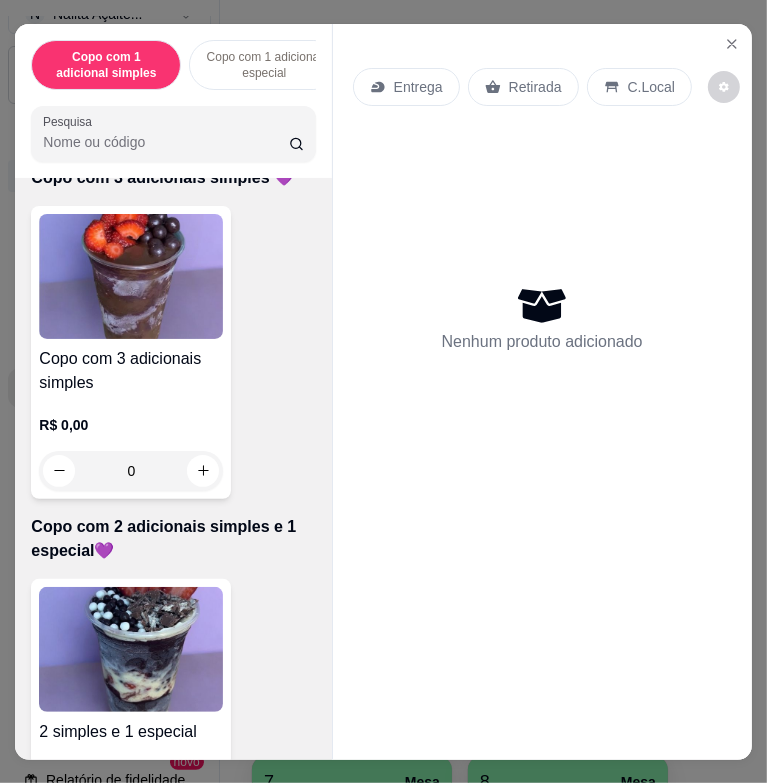click at bounding box center [131, 276] 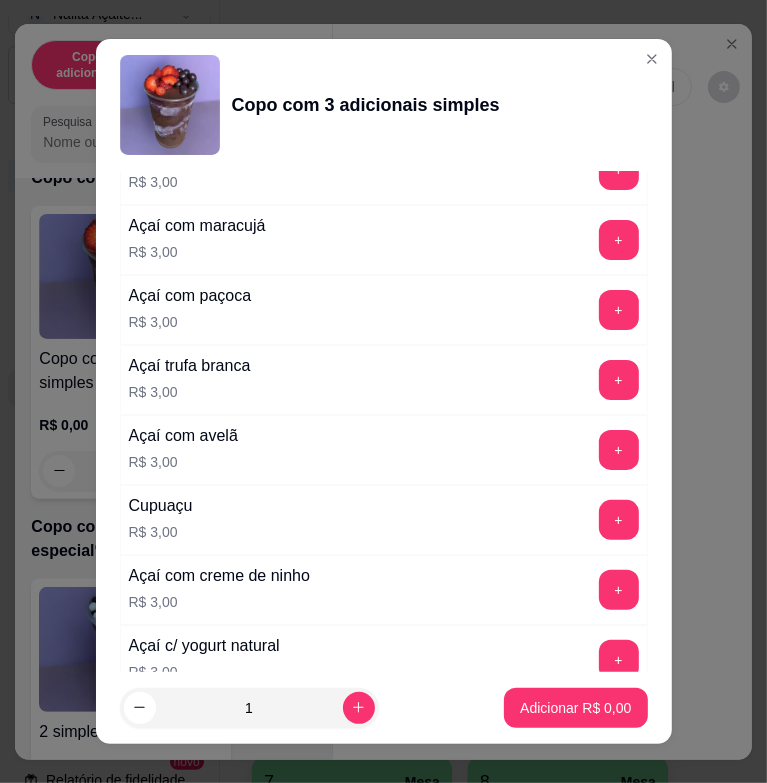 scroll, scrollTop: 1000, scrollLeft: 0, axis: vertical 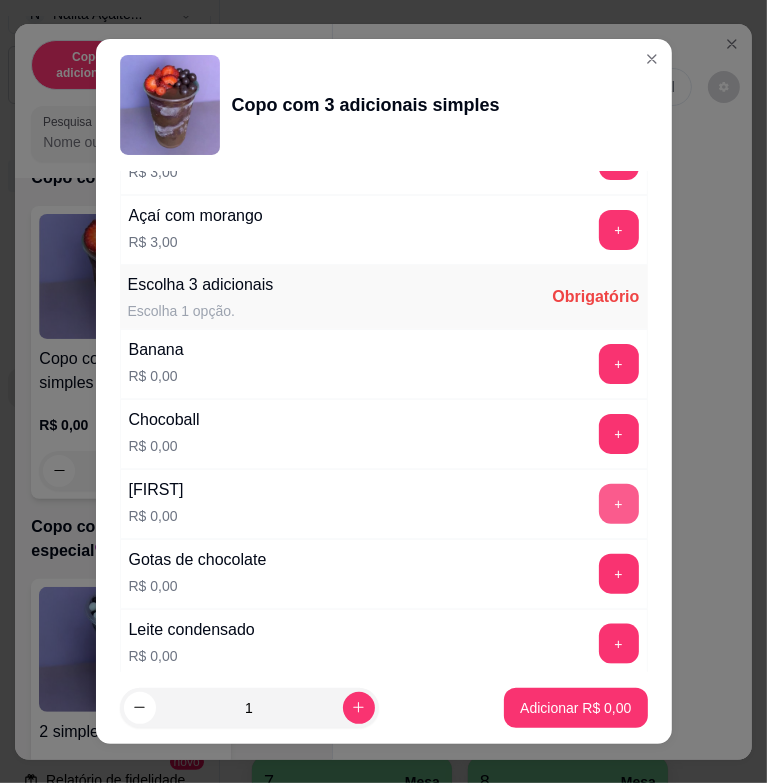 click on "+" at bounding box center (619, 504) 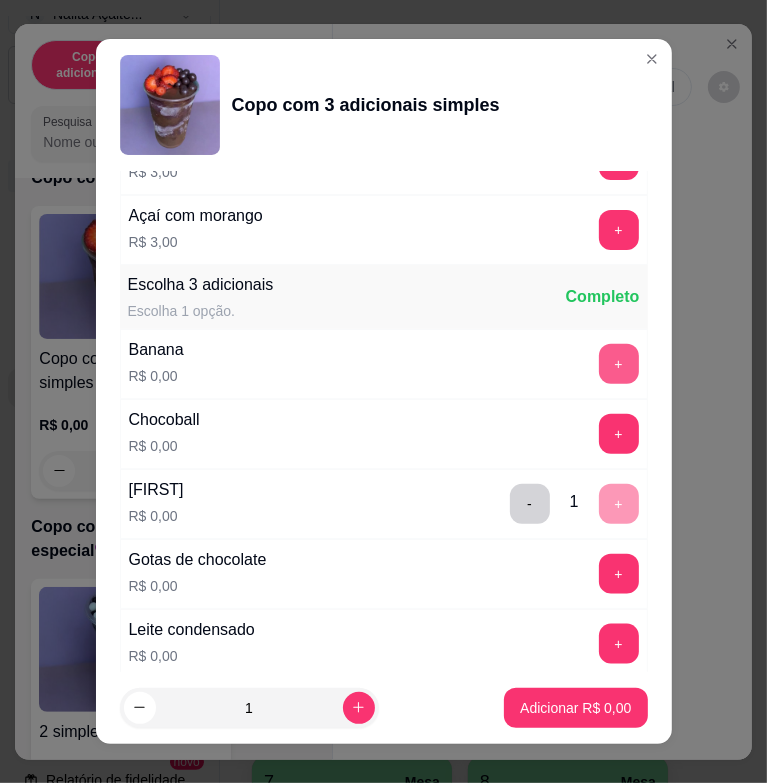 click on "+" at bounding box center [619, 364] 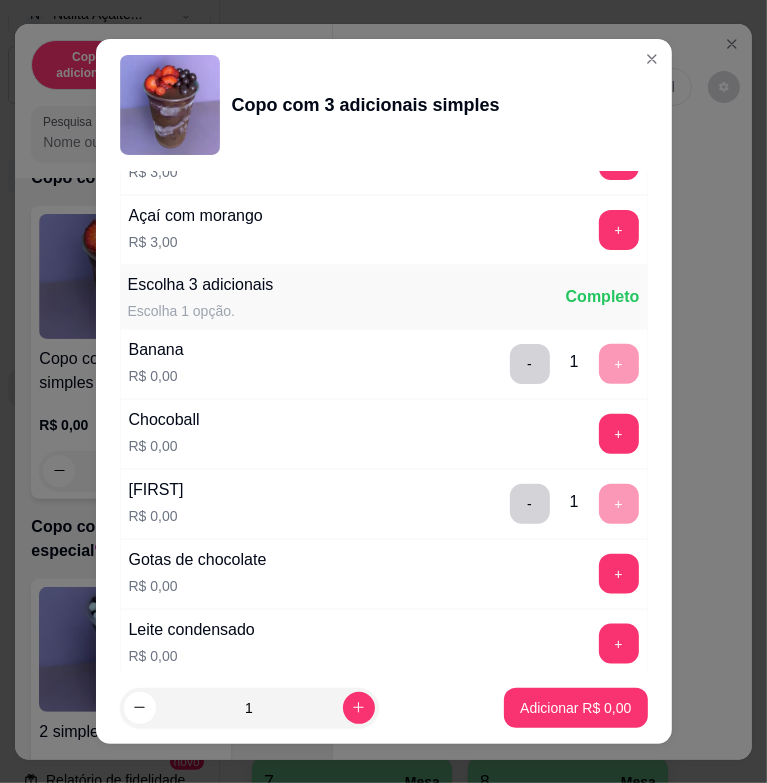 scroll, scrollTop: 1400, scrollLeft: 0, axis: vertical 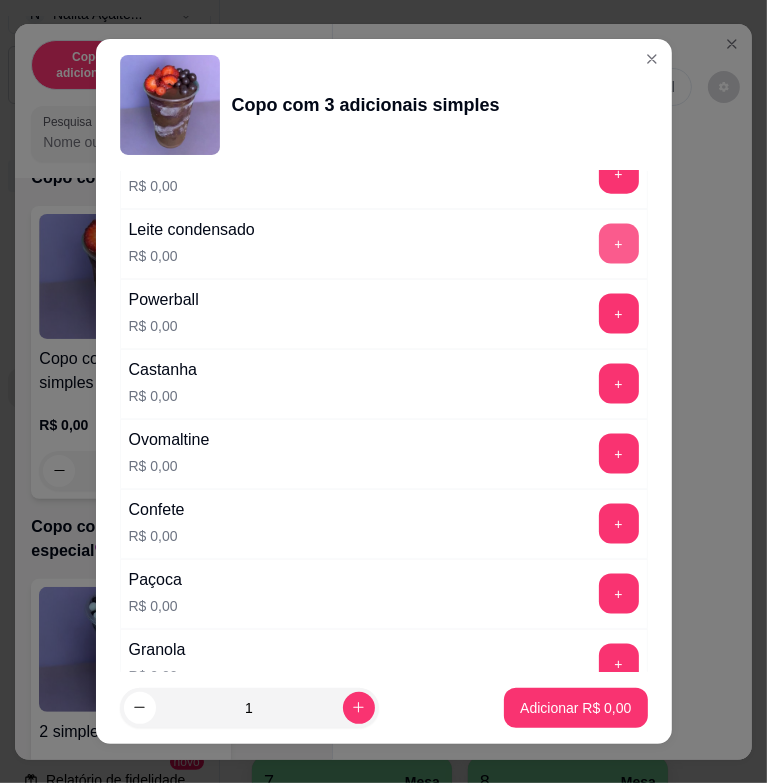 click on "+" at bounding box center [619, 244] 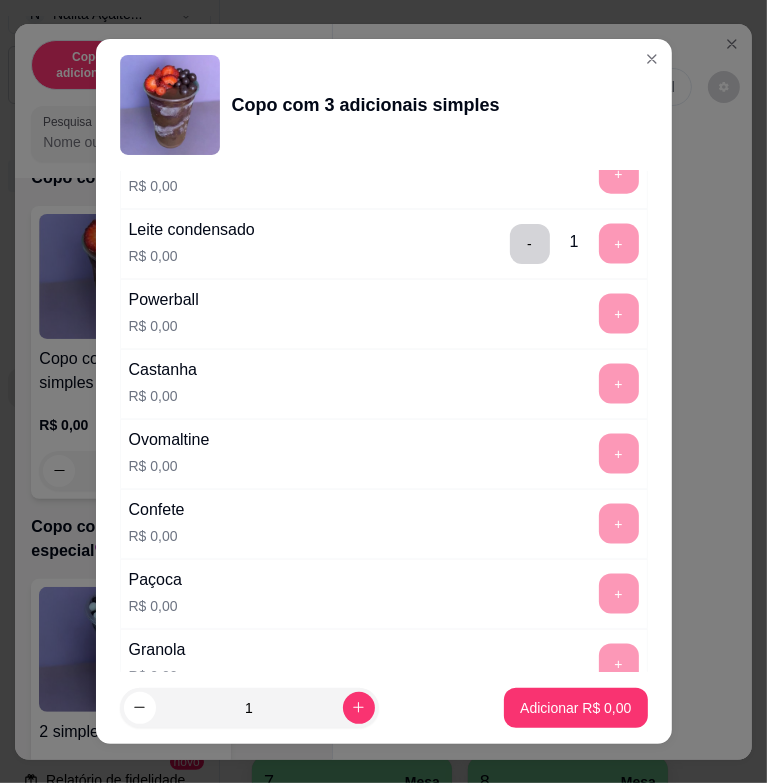 click on "1 Adicionar R$ 0,00" at bounding box center (384, 708) 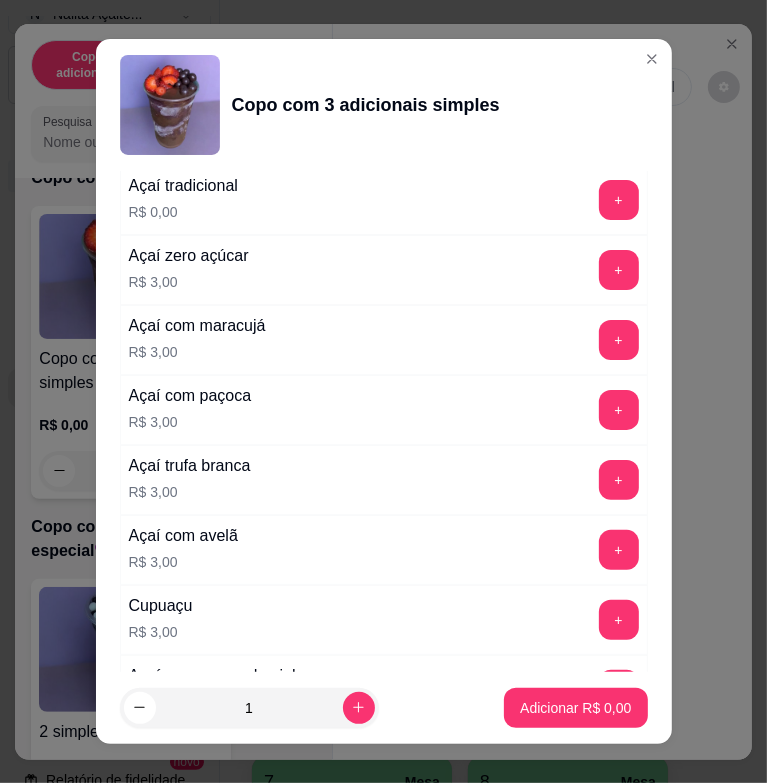 scroll, scrollTop: 0, scrollLeft: 0, axis: both 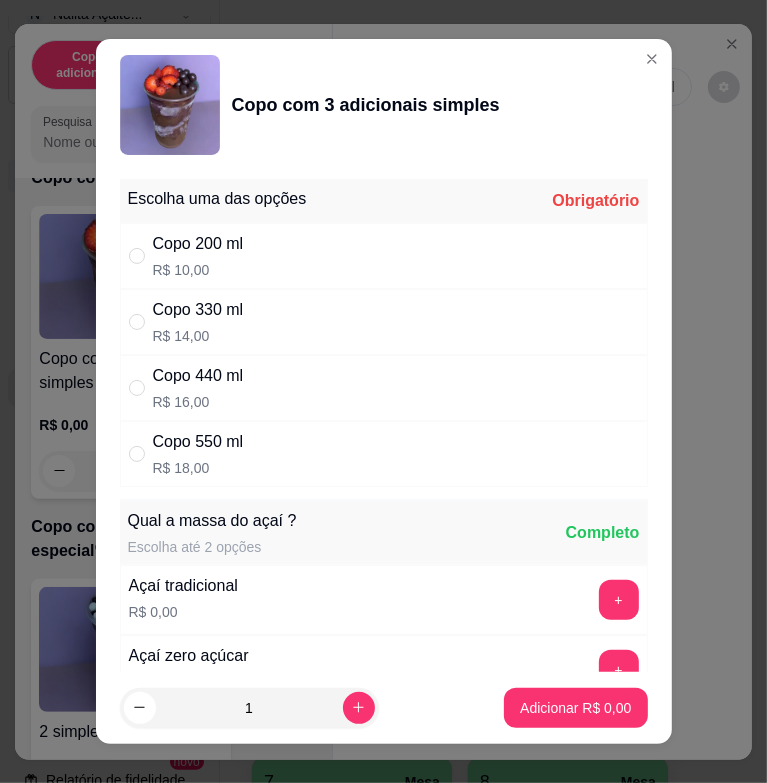 click on "Copo 550 ml R$ 18,00" at bounding box center (384, 454) 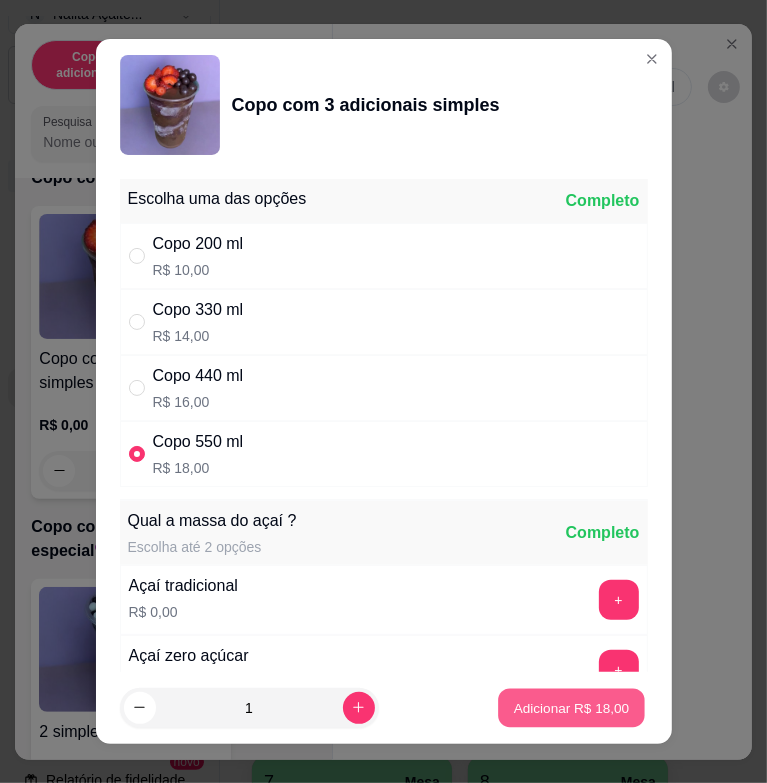 click on "Adicionar   R$ 18,00" at bounding box center (572, 707) 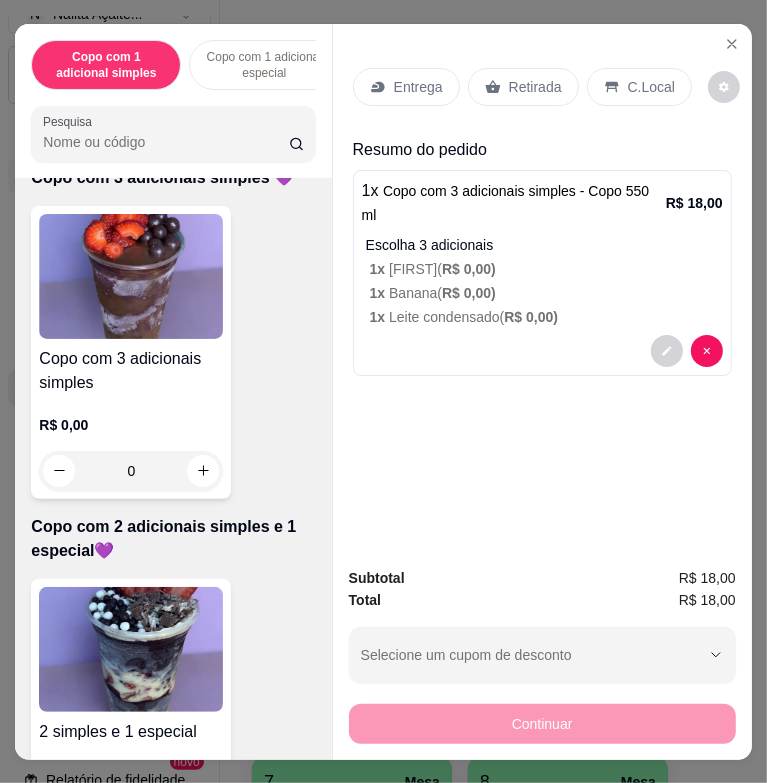 click on "Entrega" at bounding box center (406, 87) 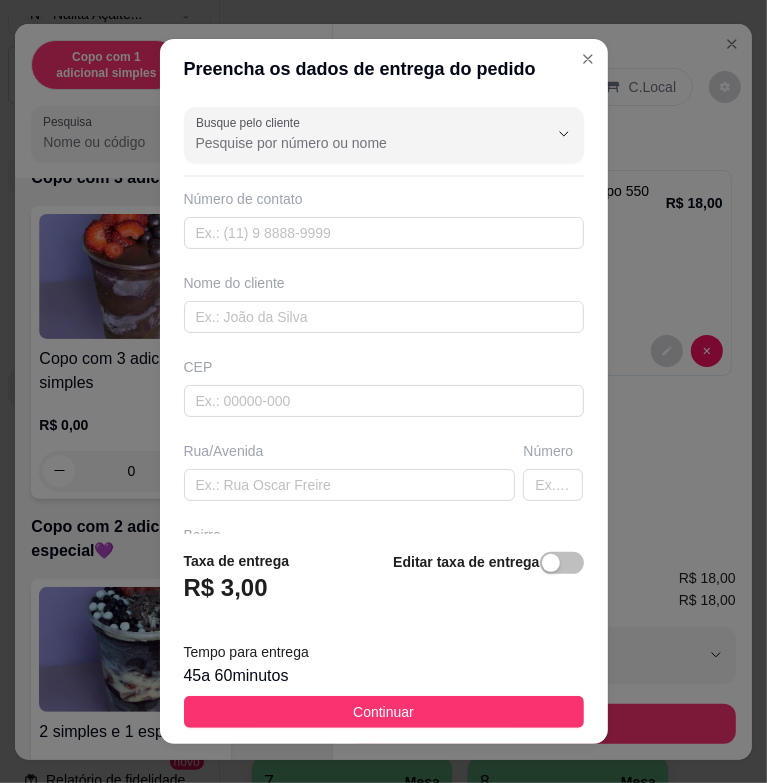 click on "Nome do cliente" at bounding box center [384, 283] 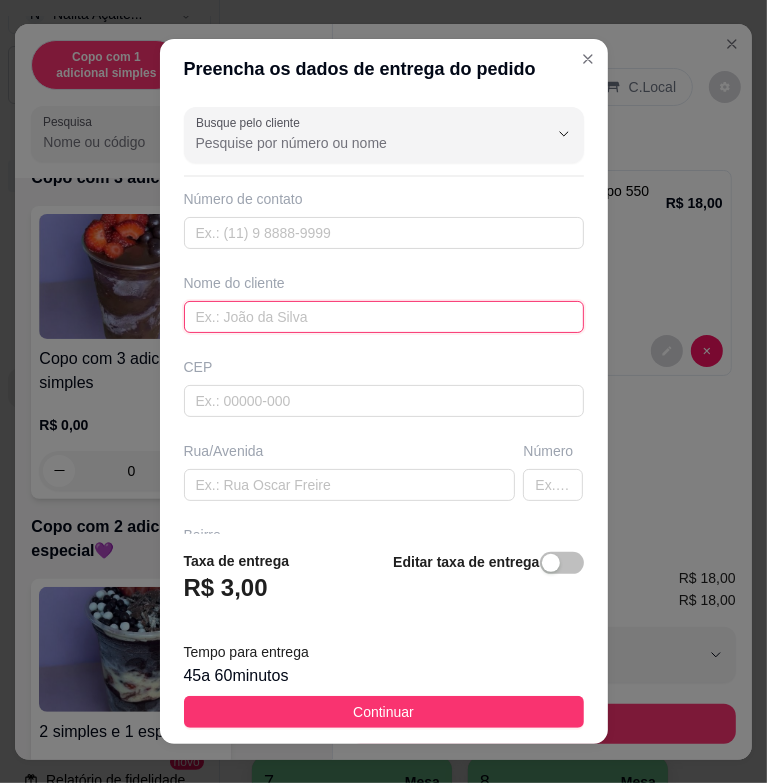 click at bounding box center [384, 317] 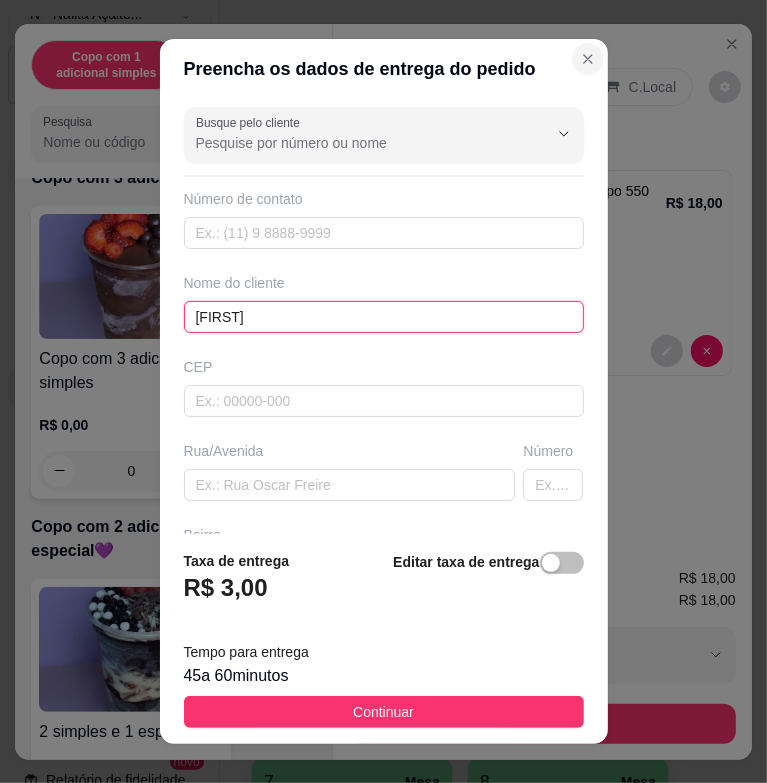 type on "[FIRST]" 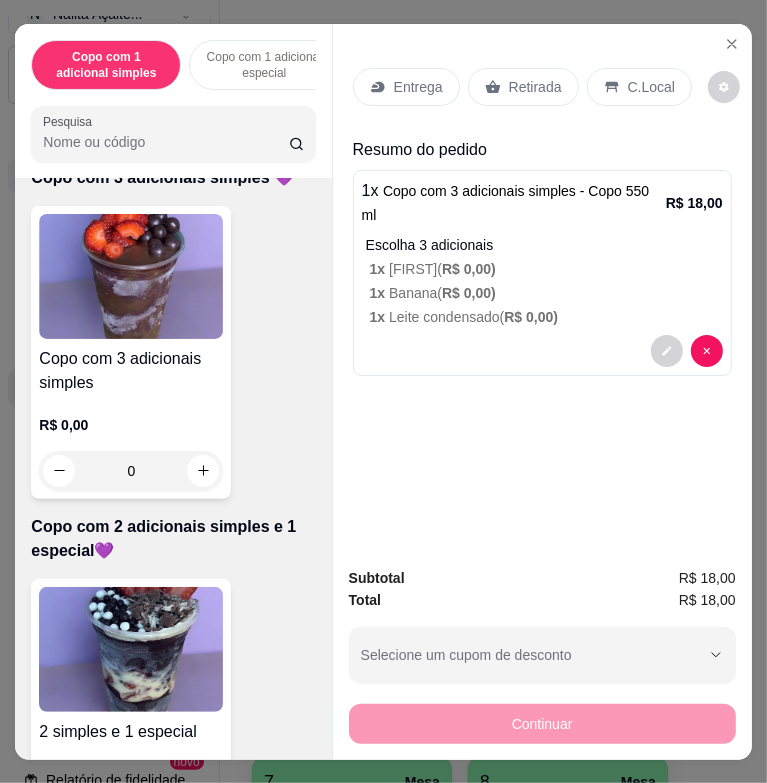 click on "R$ 0,00 0" at bounding box center (131, 443) 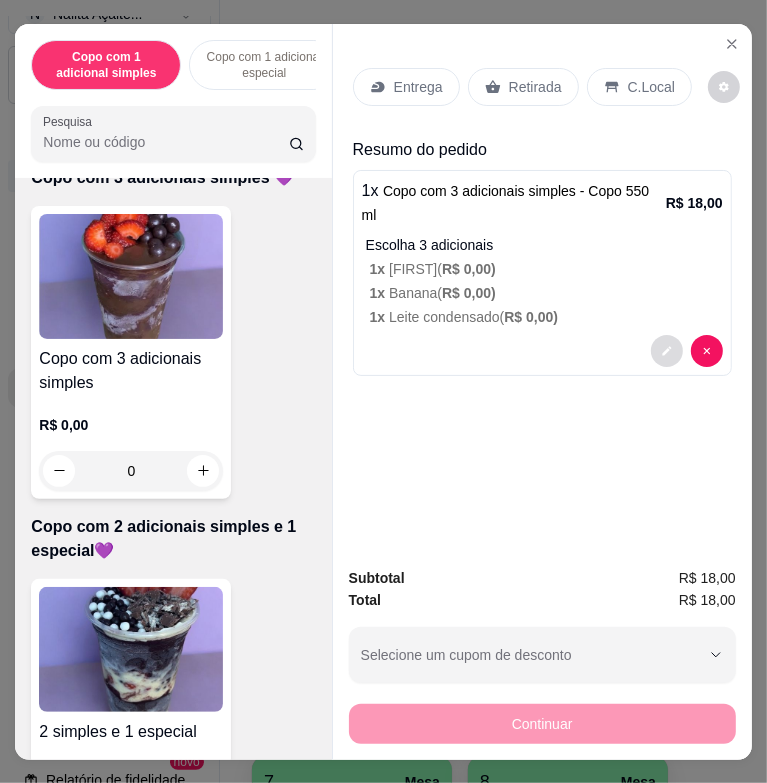 click at bounding box center (667, 351) 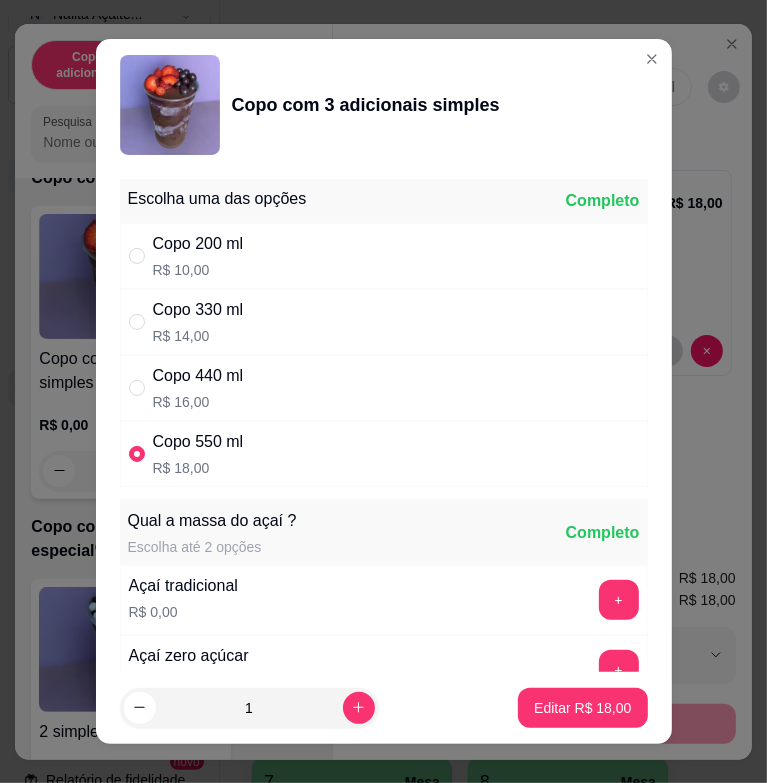 click on "Copo 330 ml R$ 14,00" at bounding box center (384, 322) 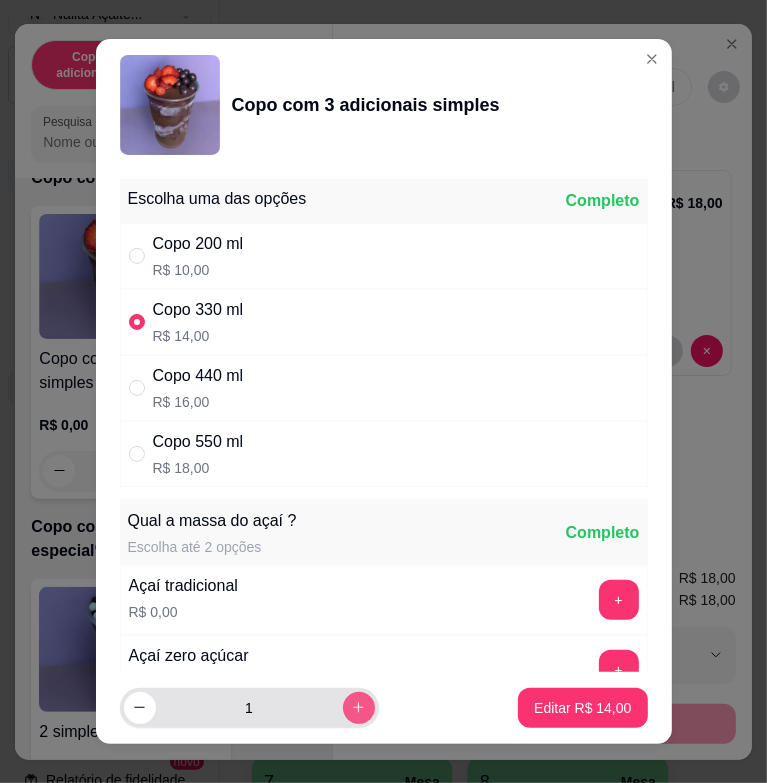 click 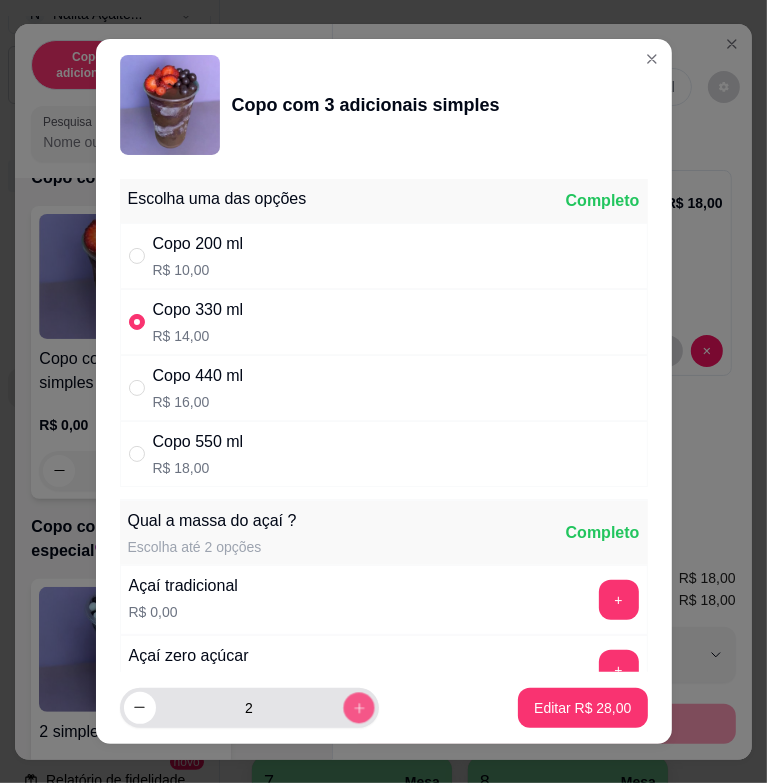 click 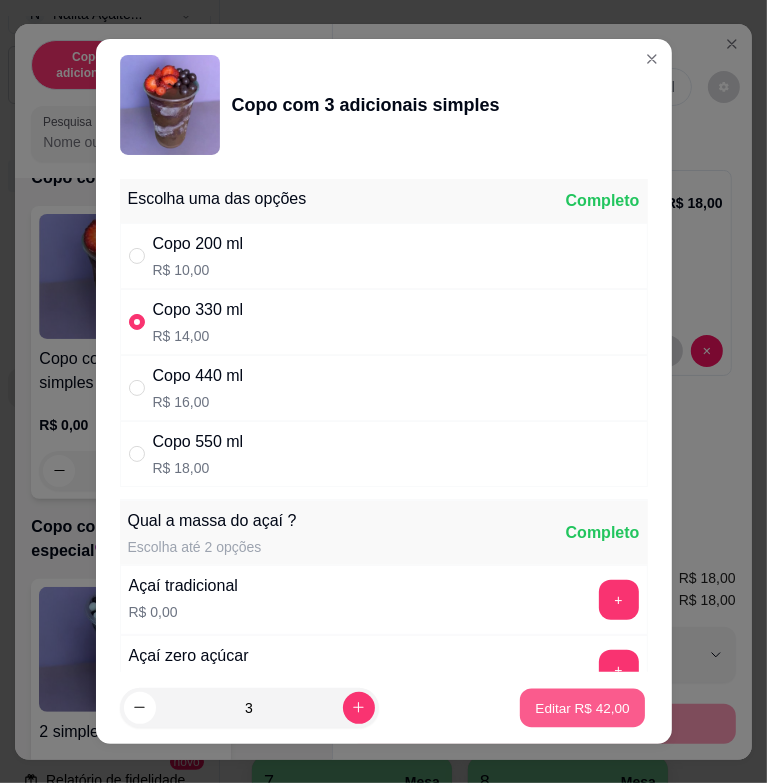 click on "Editar   R$ 42,00" at bounding box center [583, 707] 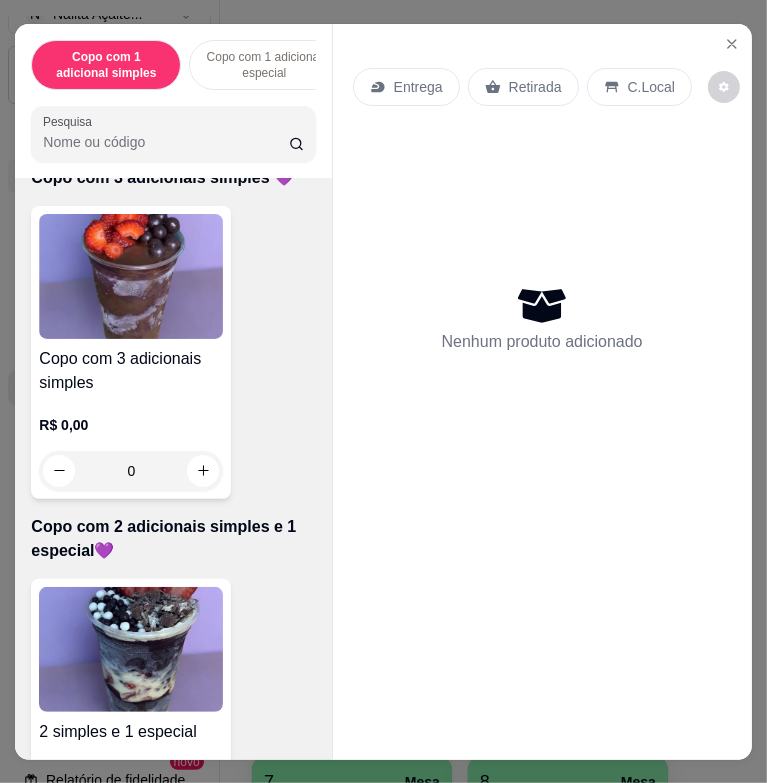 click at bounding box center (131, 276) 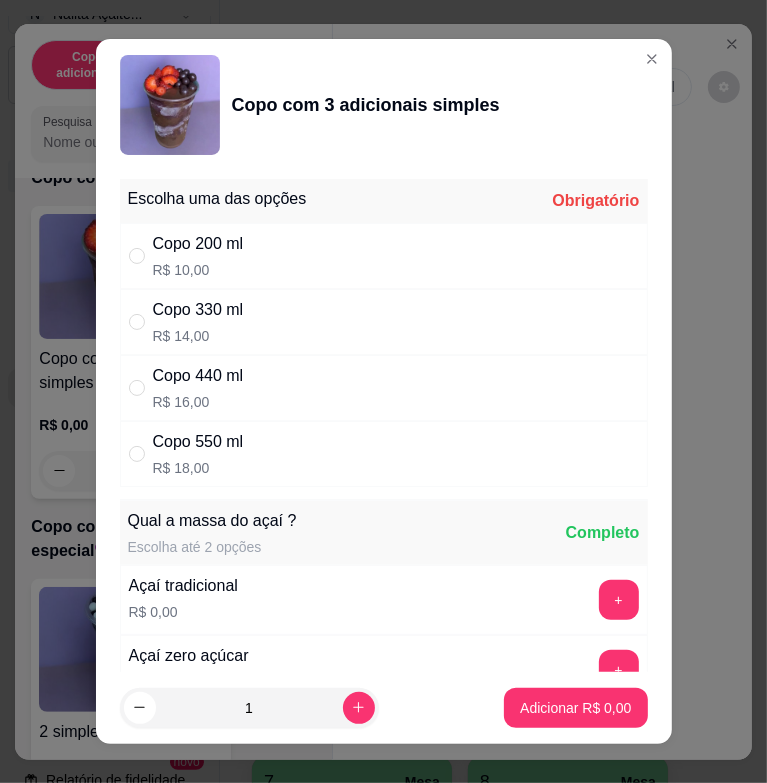 click on "Copo 330 ml R$ 14,00" at bounding box center (384, 322) 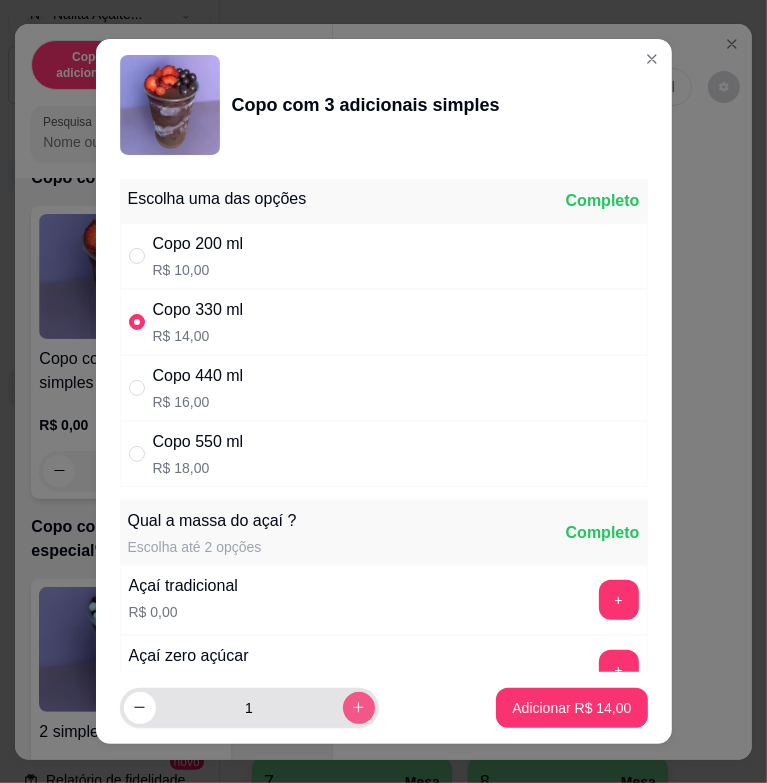 click 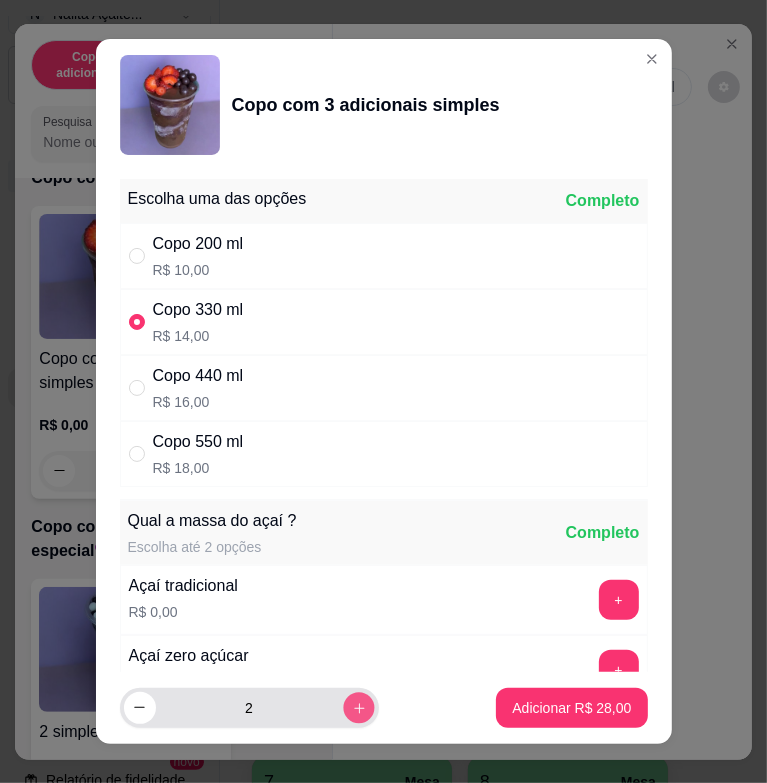 click 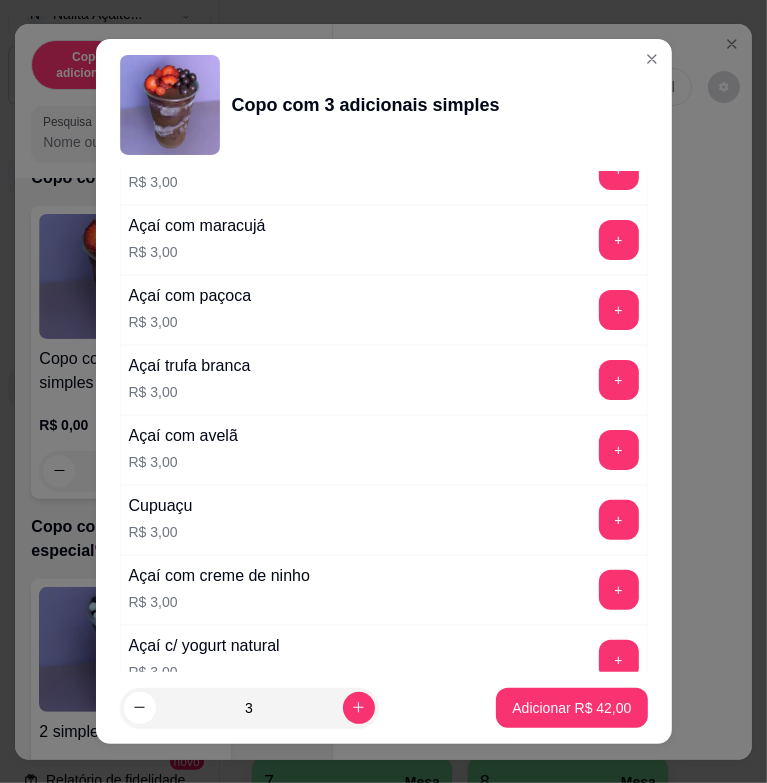 scroll, scrollTop: 900, scrollLeft: 0, axis: vertical 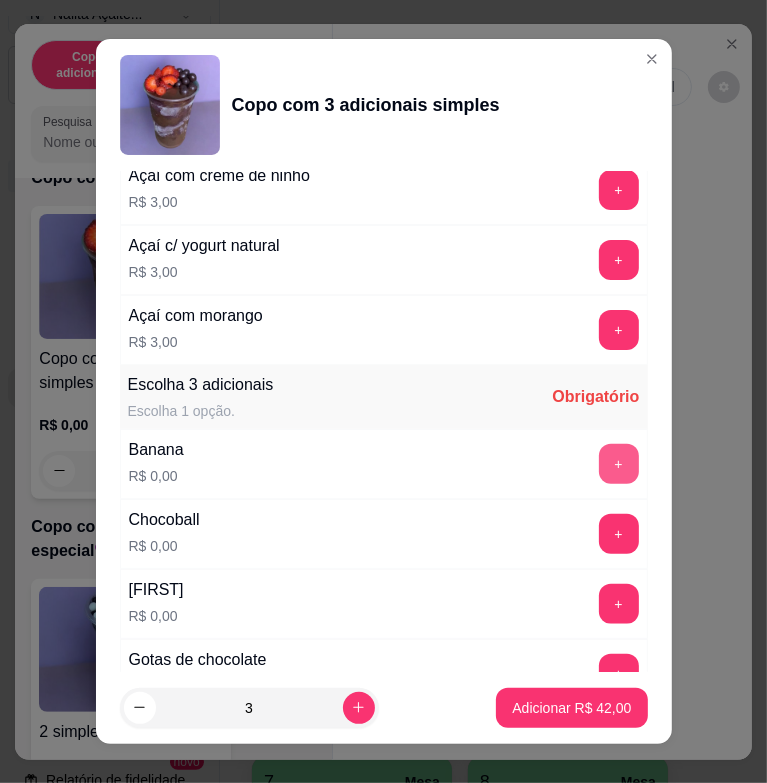 click on "+" at bounding box center [619, 464] 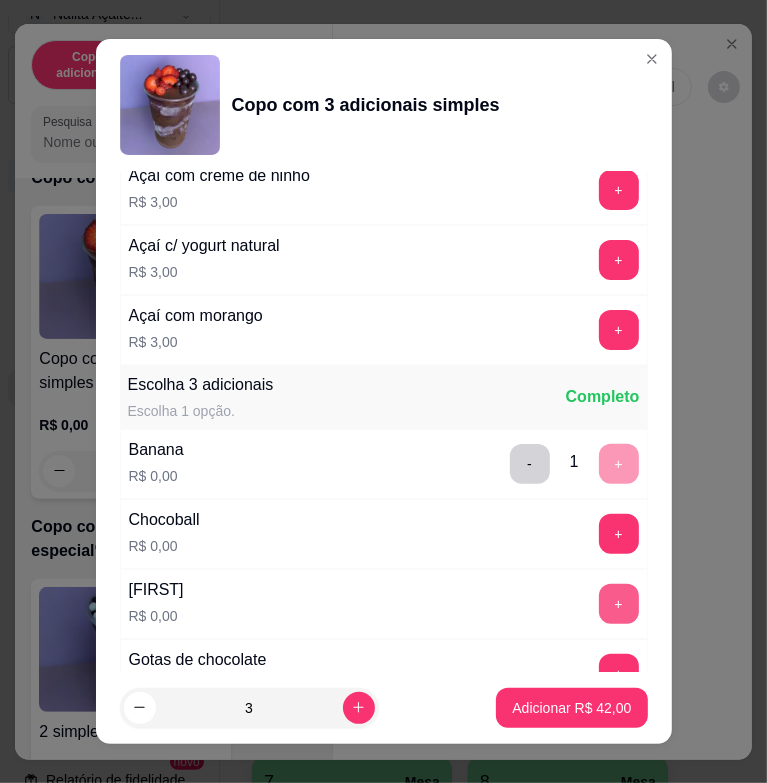 click on "+" at bounding box center [619, 604] 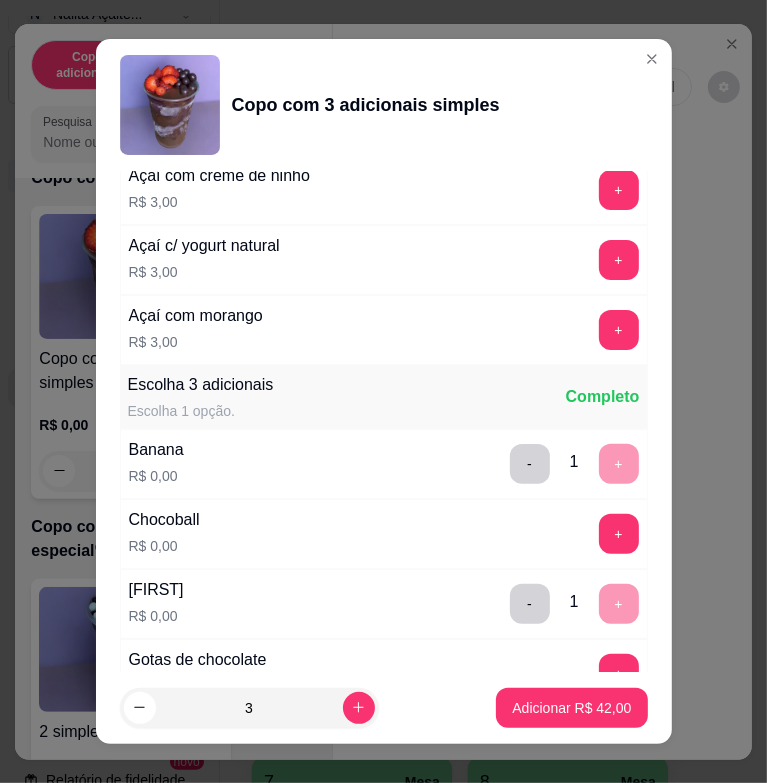 scroll, scrollTop: 1200, scrollLeft: 0, axis: vertical 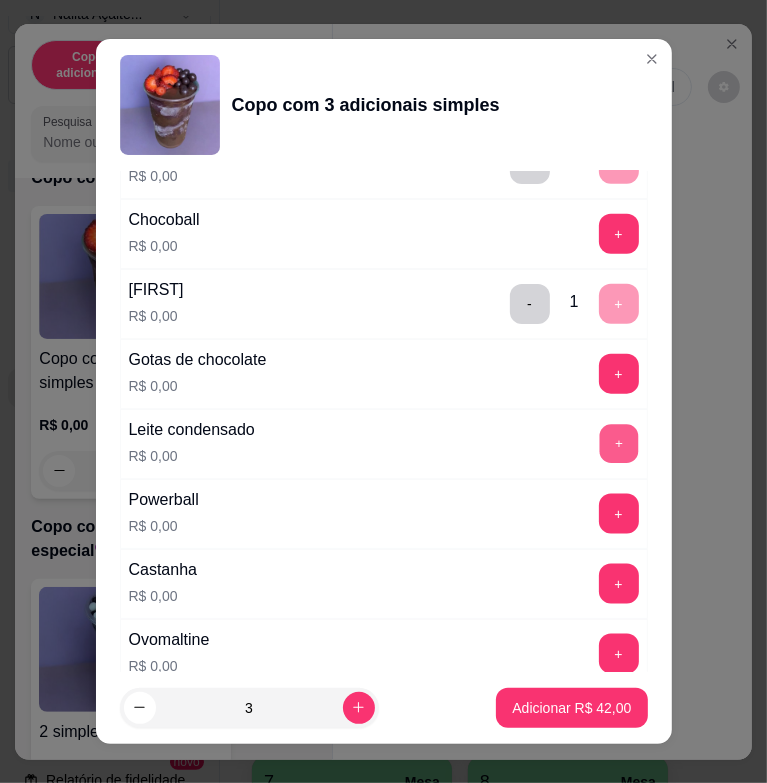 click on "+" at bounding box center [618, 444] 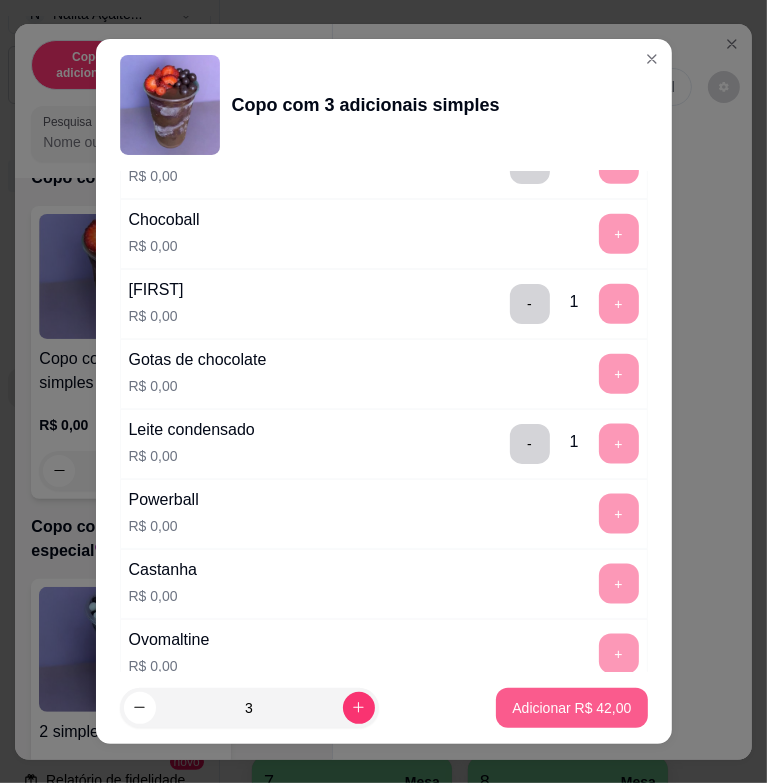 click on "Adicionar   R$ 42,00" at bounding box center (571, 708) 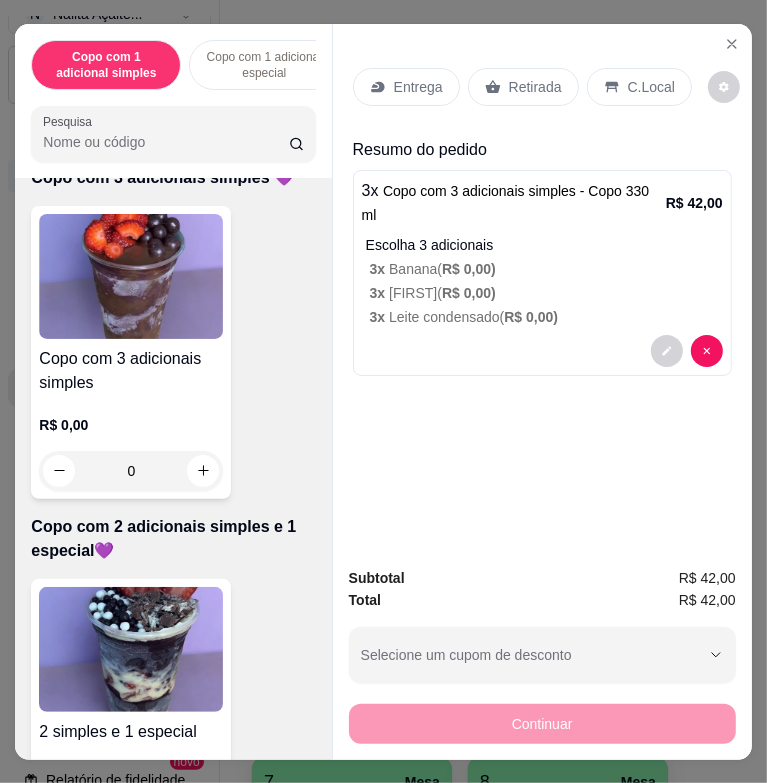 click on "Entrega" at bounding box center (406, 87) 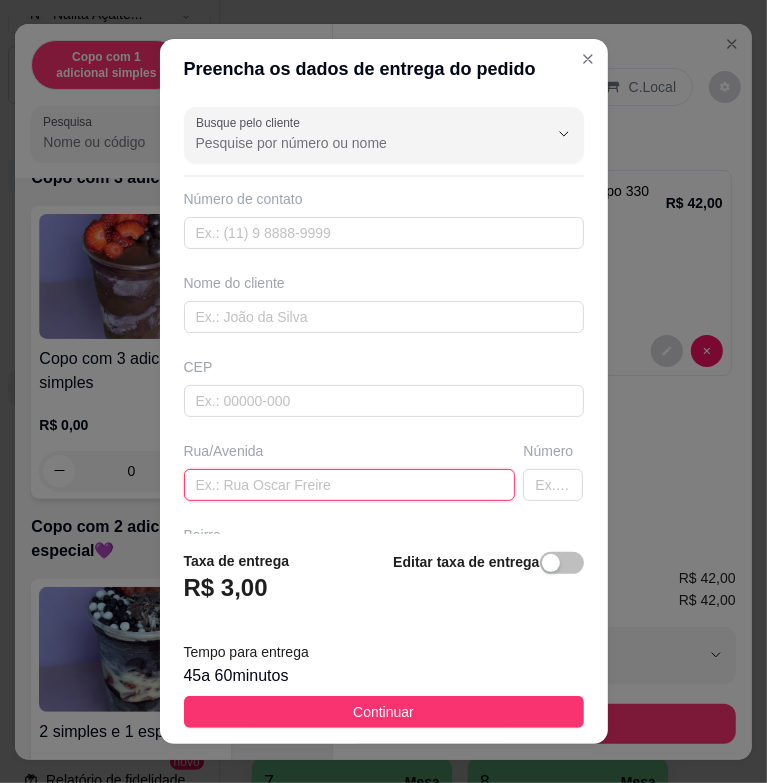 click at bounding box center [350, 485] 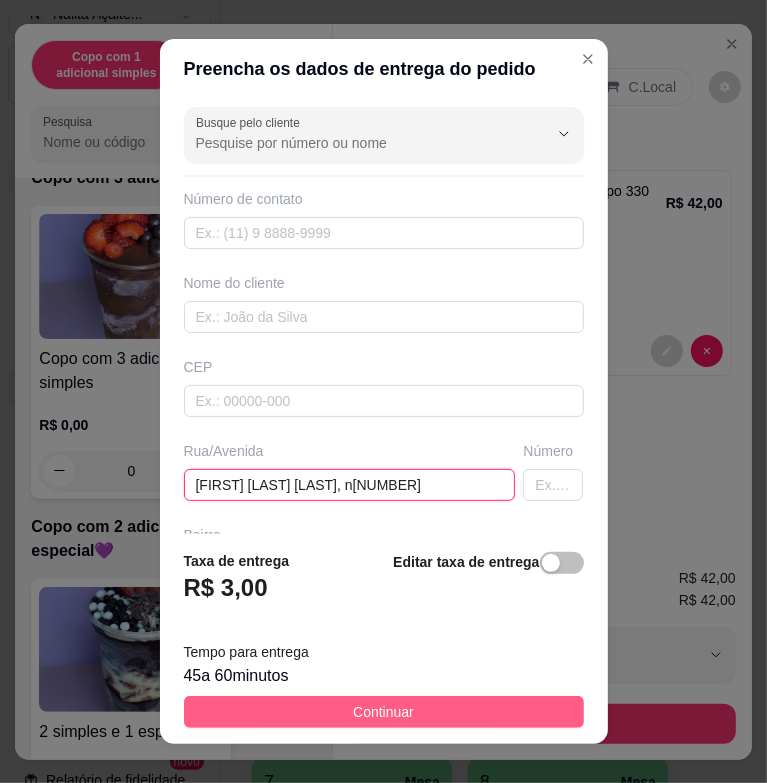 type on "[FIRST] [LAST] [LAST], n[NUMBER]" 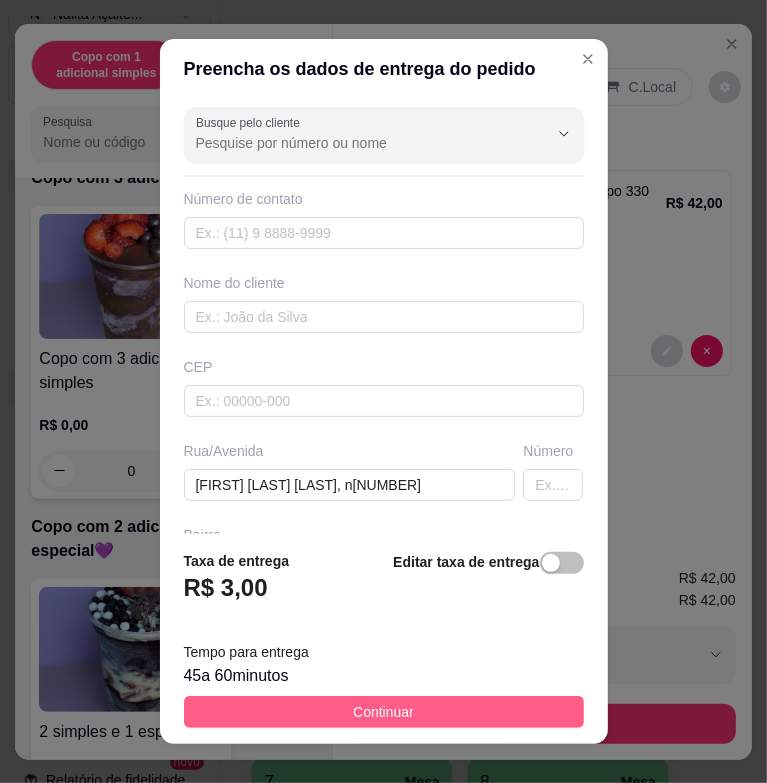 click on "Continuar" at bounding box center [384, 712] 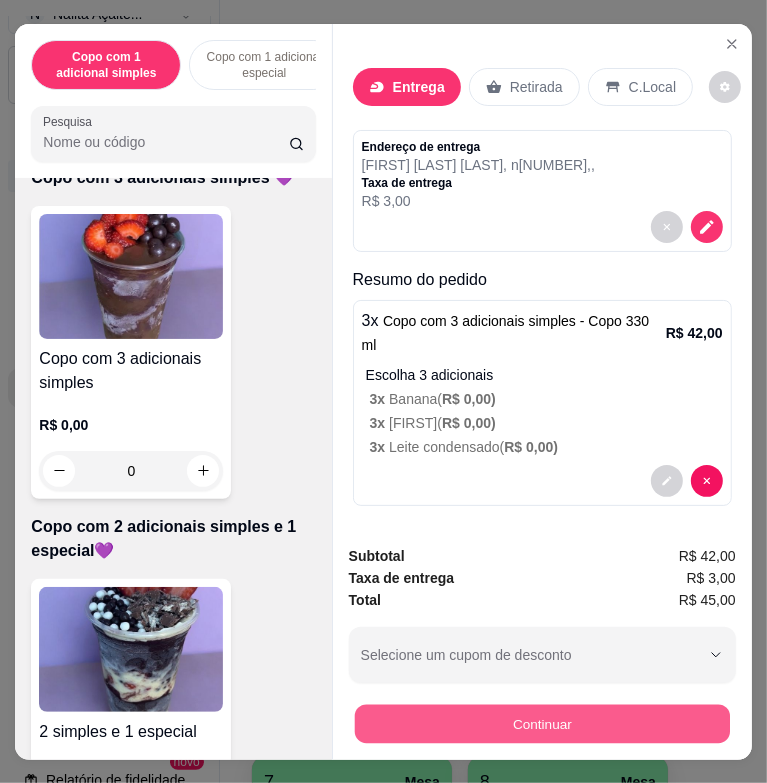 click on "Continuar" at bounding box center (541, 723) 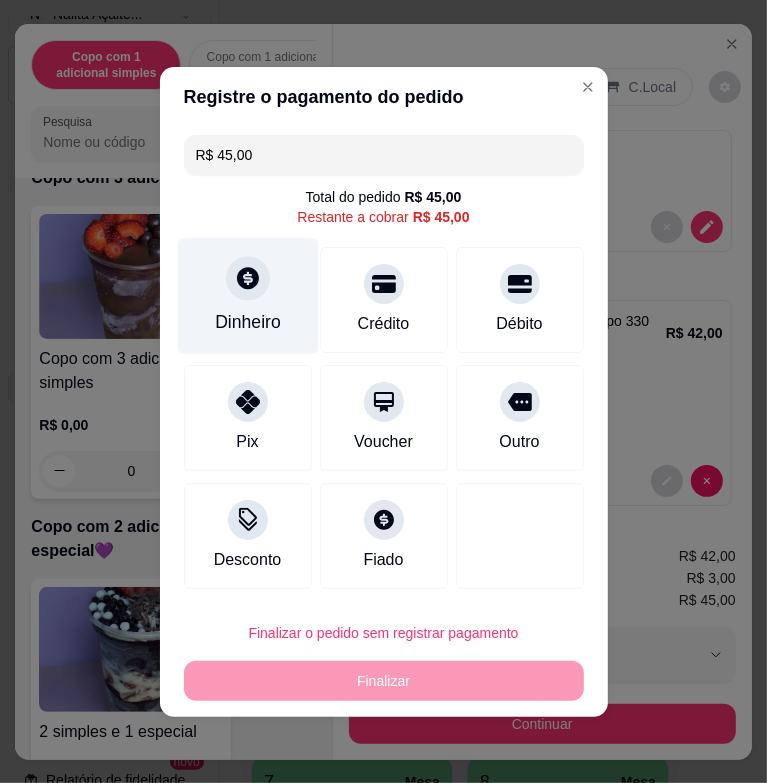 click on "Dinheiro" at bounding box center (247, 295) 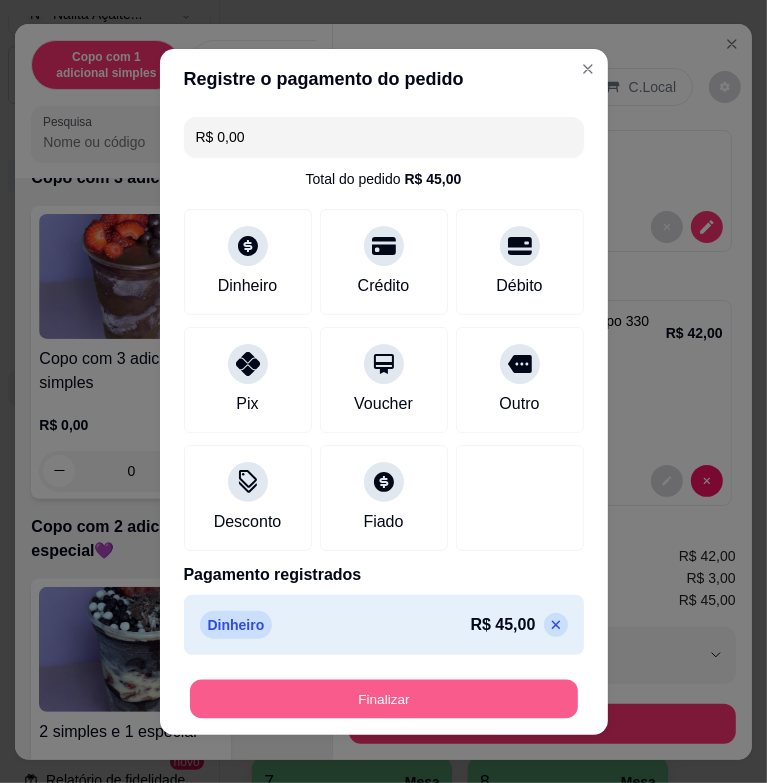 click on "Finalizar" at bounding box center (384, 698) 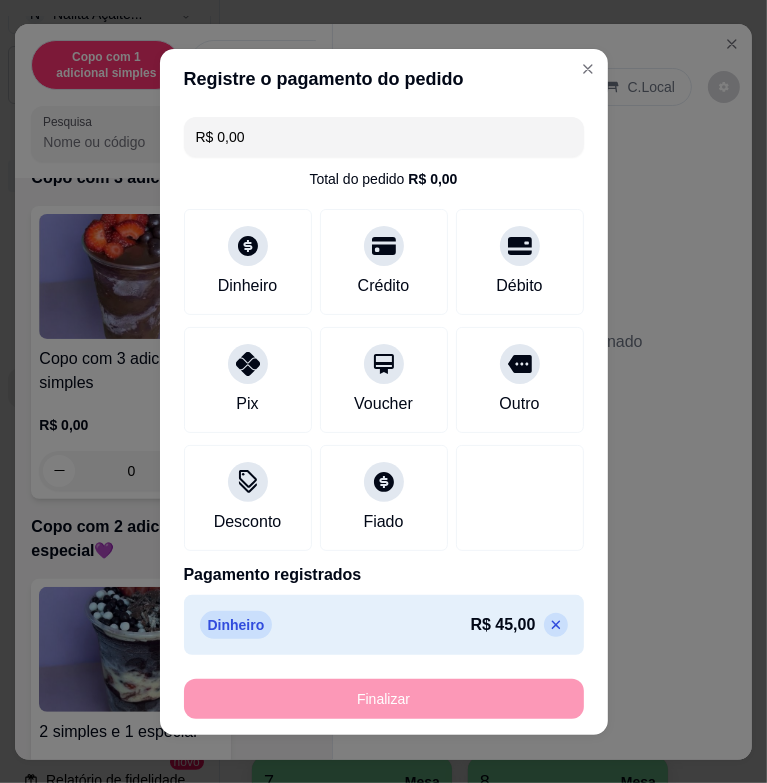 type on "-R$ 45,00" 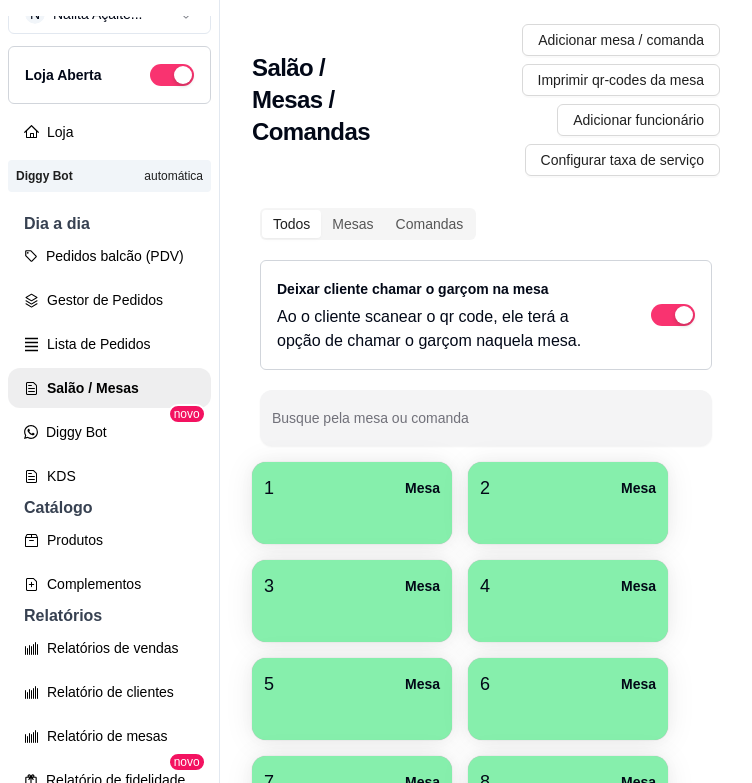 click on "1 Mesa" at bounding box center [352, 488] 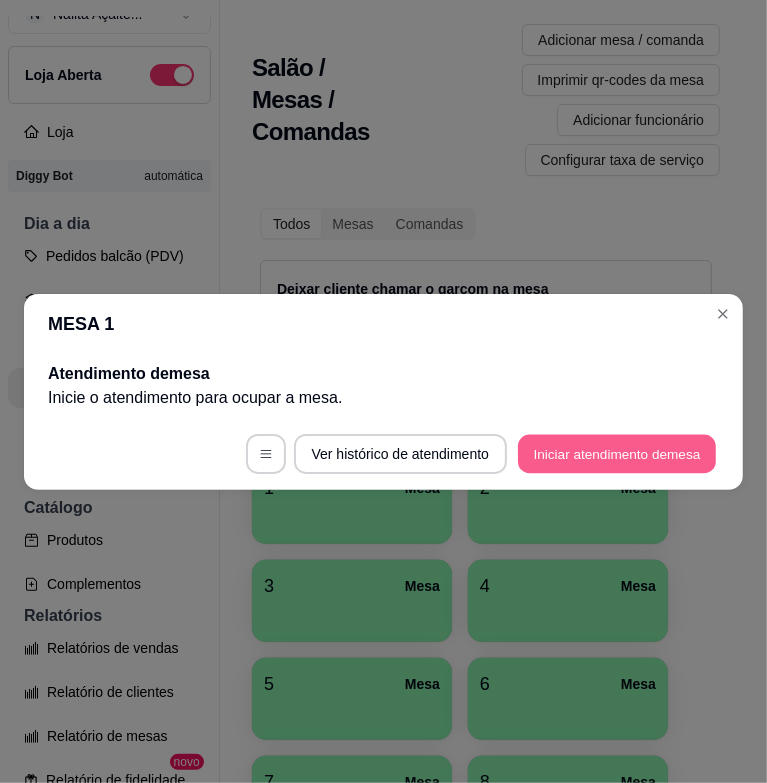 click on "Iniciar atendimento de  mesa" at bounding box center (617, 453) 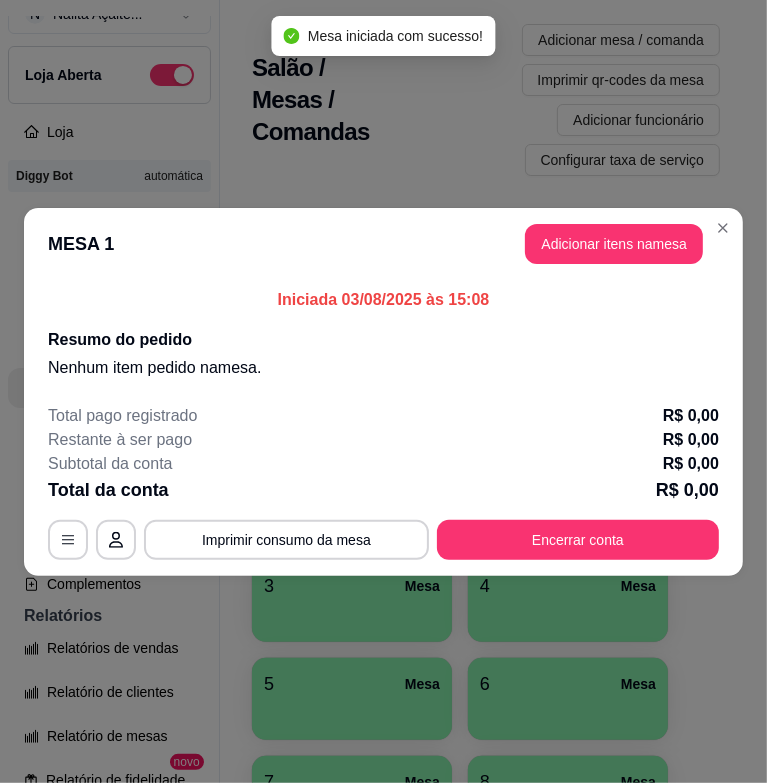 click on "Adicionar itens na  mesa" at bounding box center [614, 244] 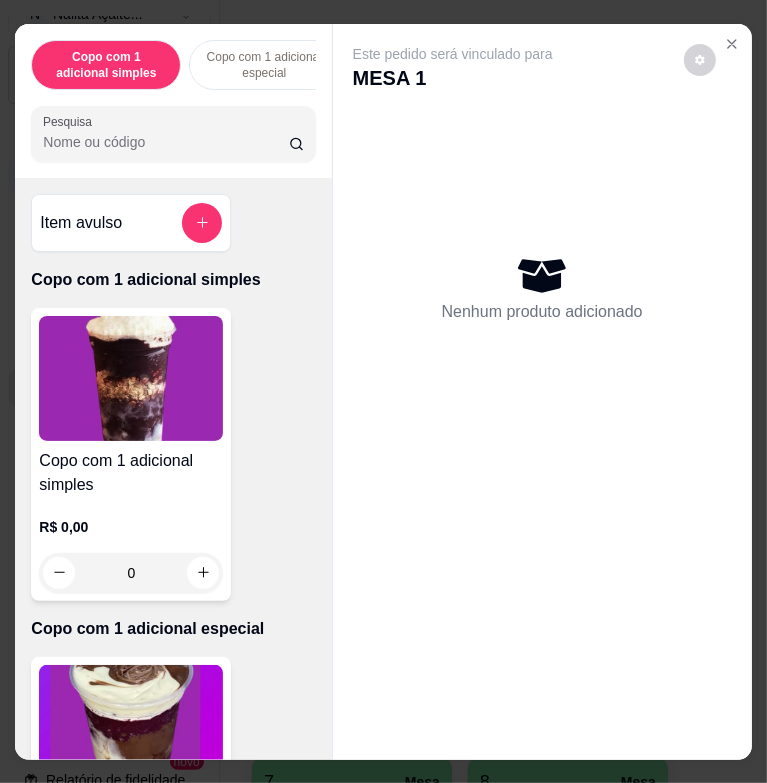 click on "Pesquisa" at bounding box center (165, 142) 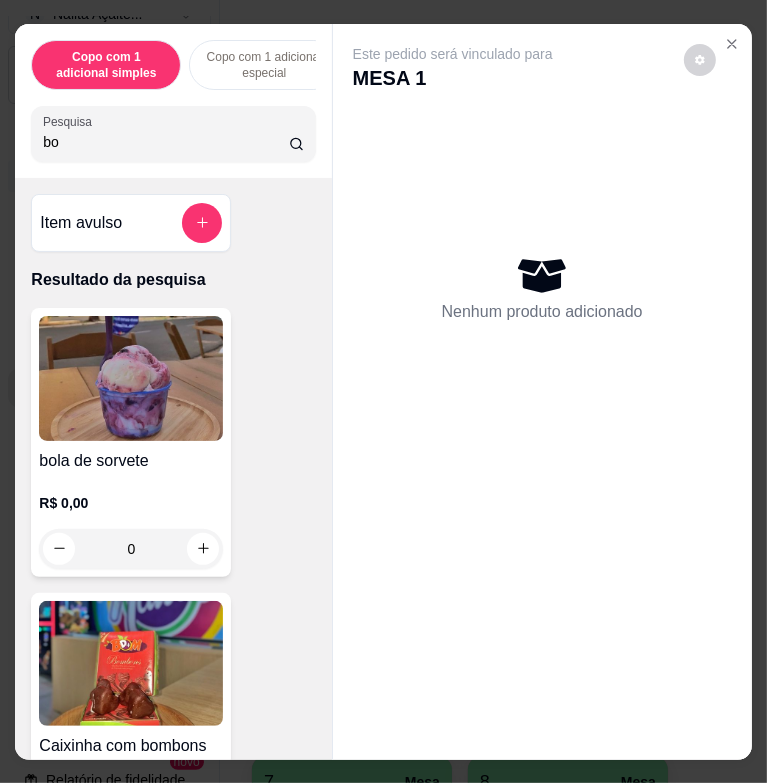type on "bo" 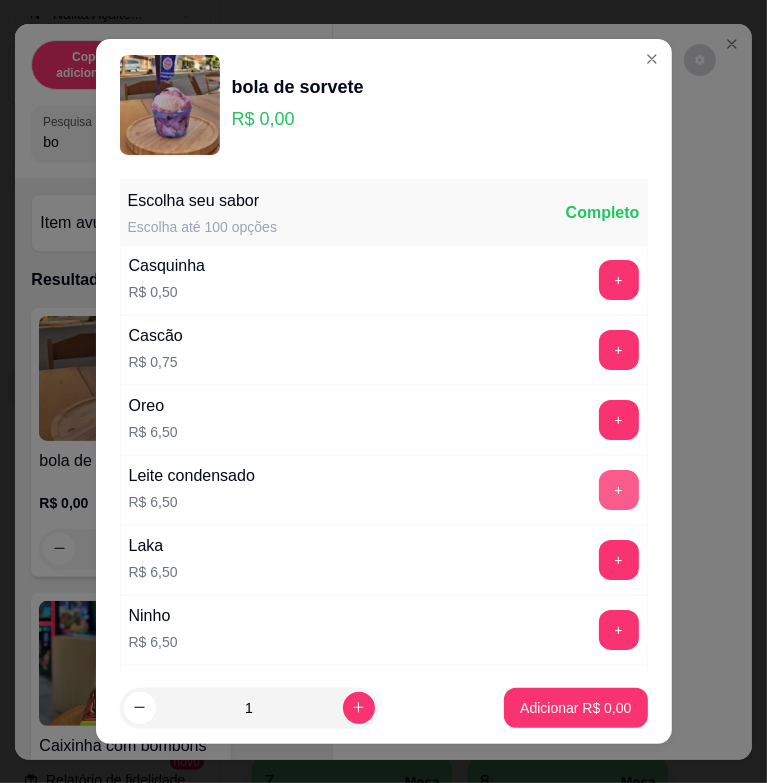 click on "+" at bounding box center (619, 490) 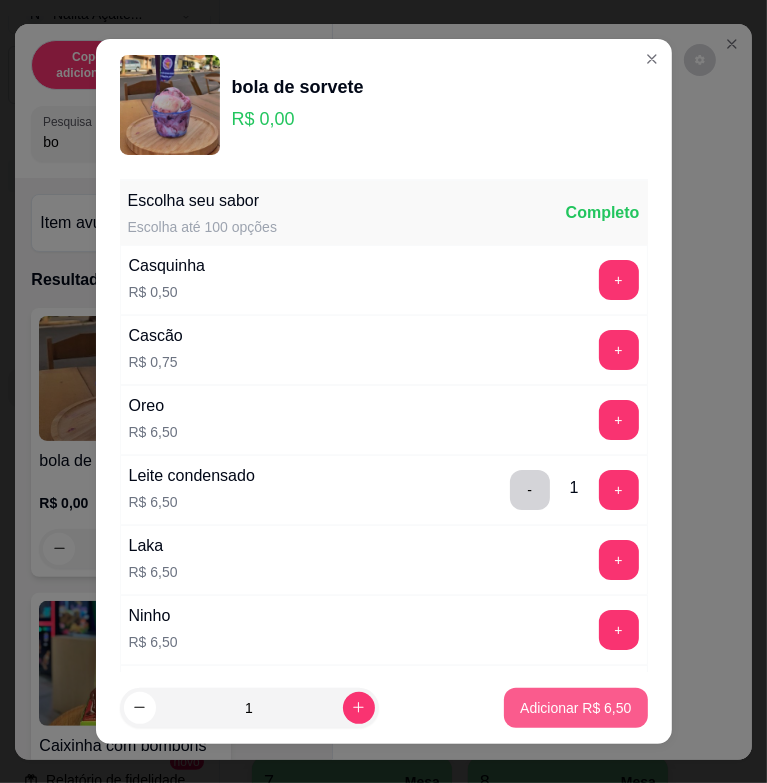 click on "Adicionar   R$ 6,50" at bounding box center [575, 708] 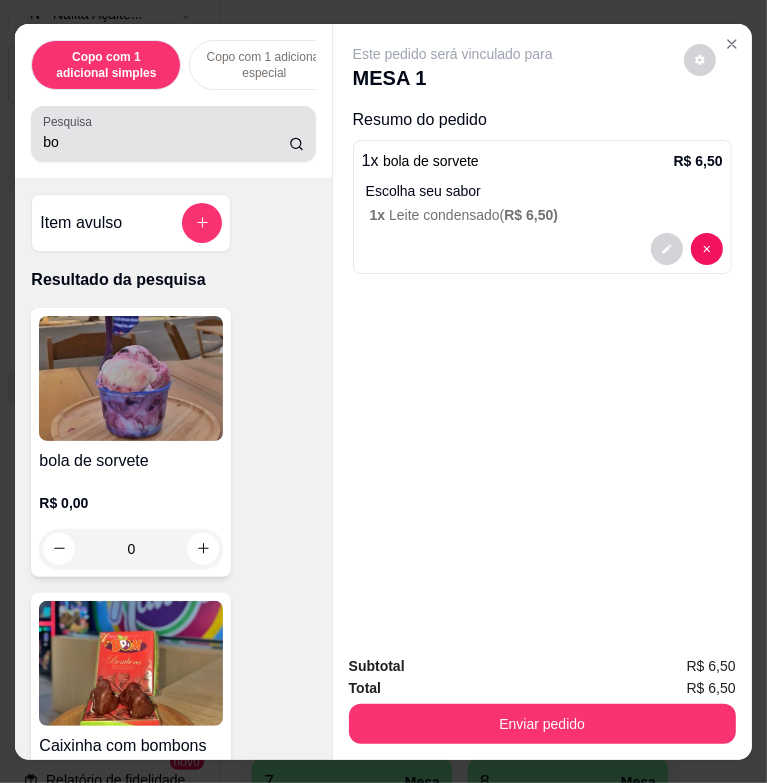 drag, startPoint x: 265, startPoint y: 144, endPoint x: 445, endPoint y: 431, distance: 338.77573 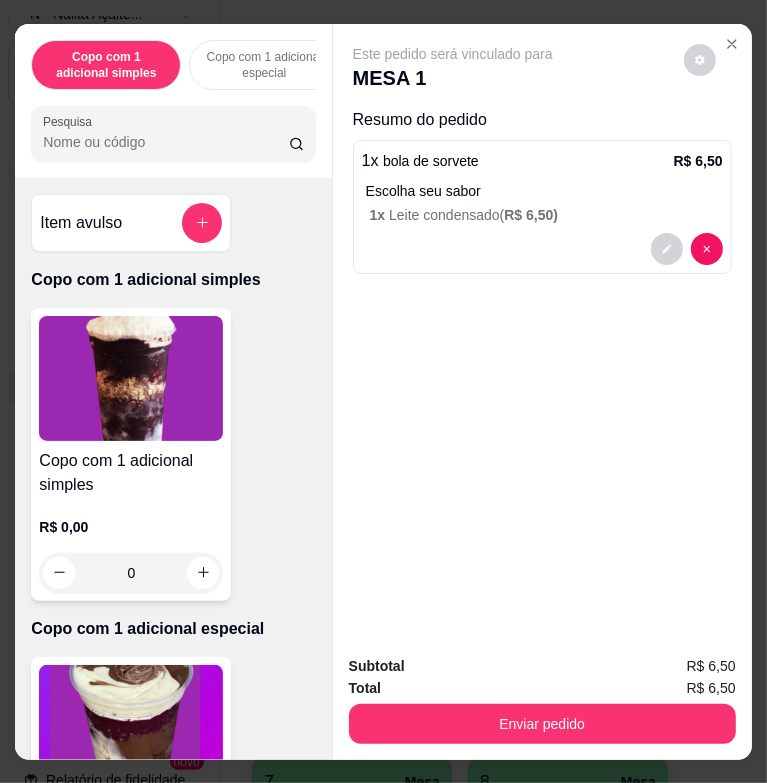type 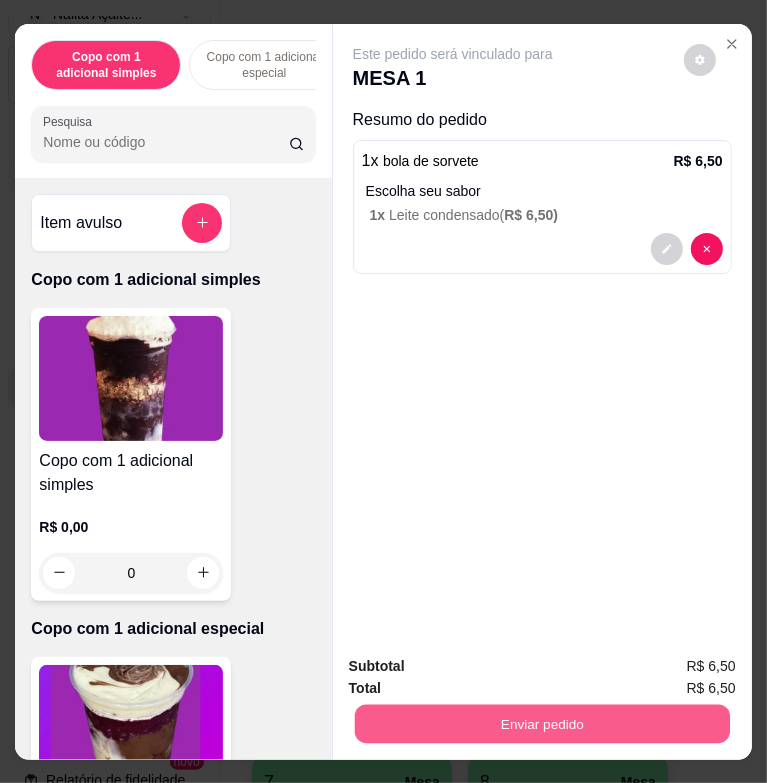 click on "Enviar pedido" at bounding box center (541, 723) 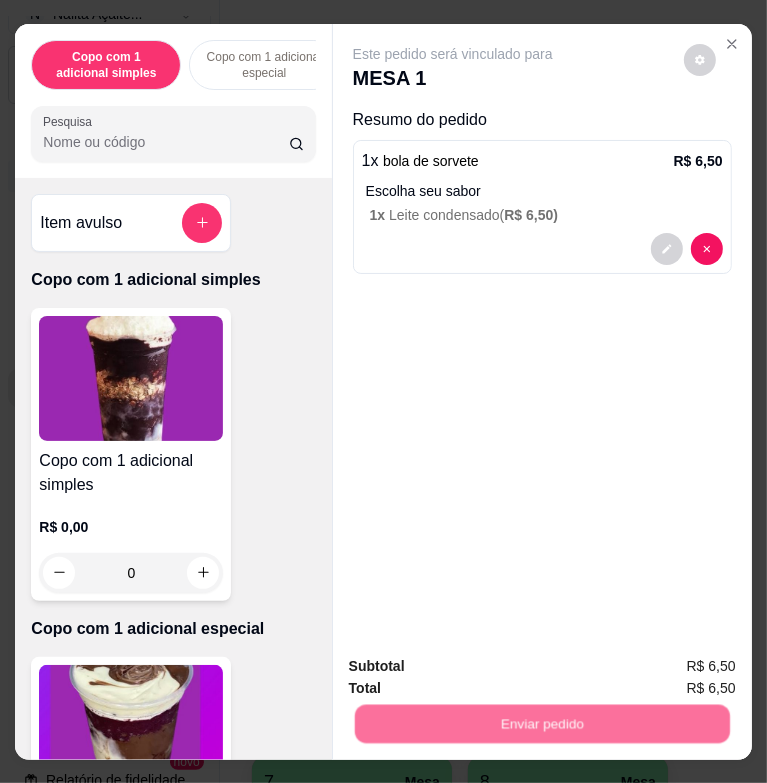 click on "Não registrar e enviar pedido" at bounding box center [472, 667] 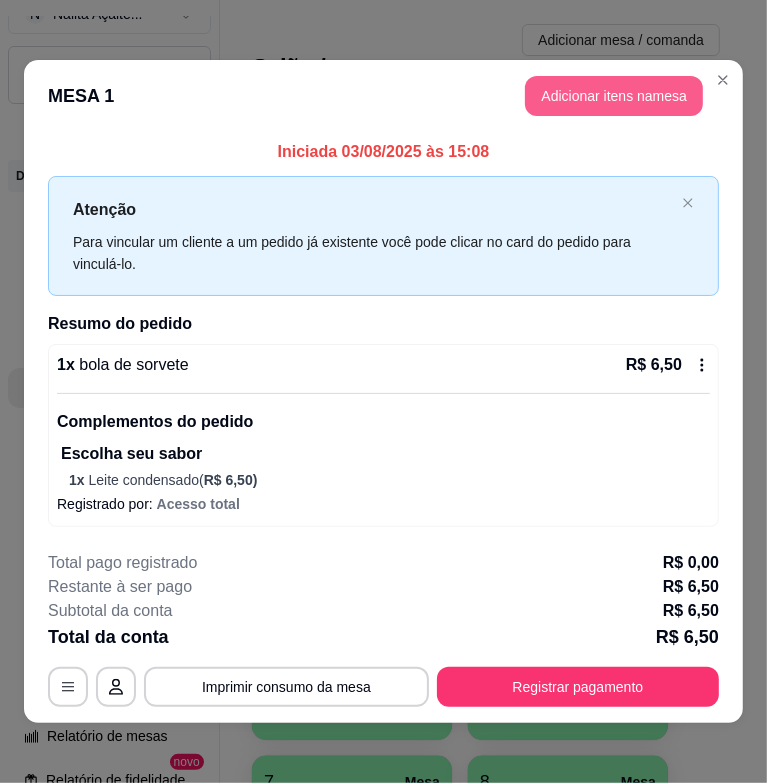 click on "Adicionar itens na  mesa" at bounding box center [614, 96] 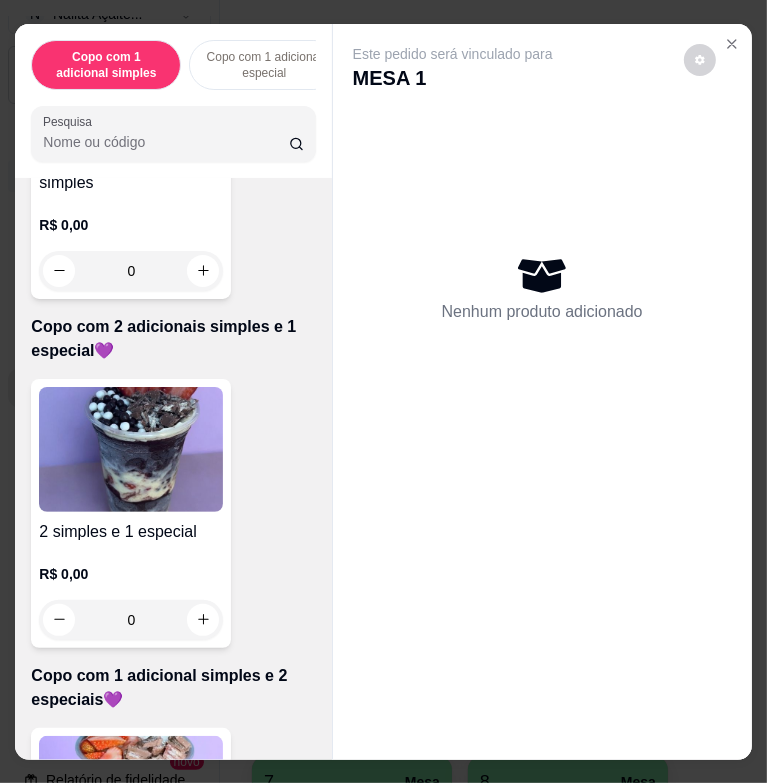 scroll, scrollTop: 1300, scrollLeft: 0, axis: vertical 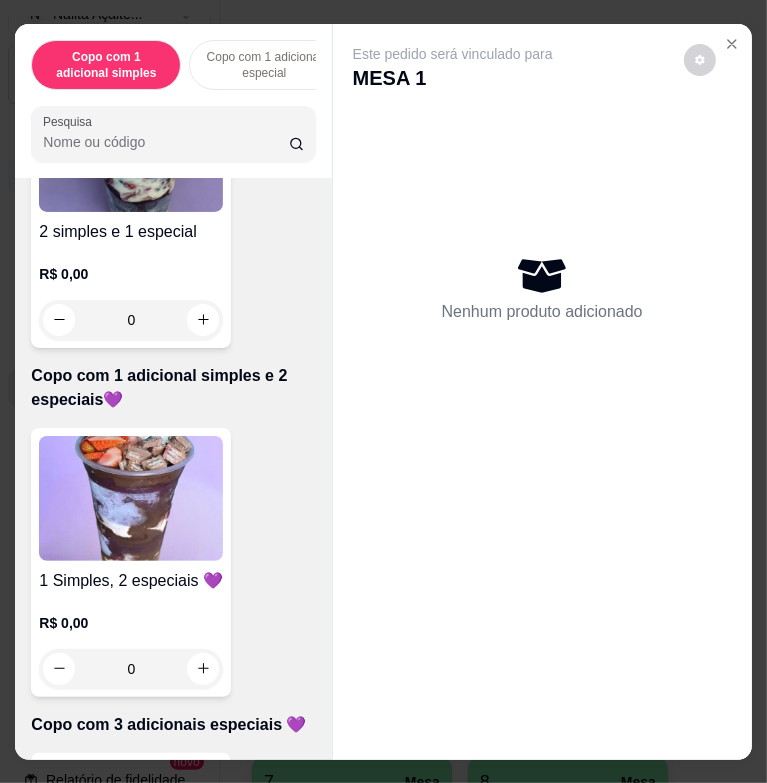 drag, startPoint x: 408, startPoint y: 275, endPoint x: 405, endPoint y: 195, distance: 80.05623 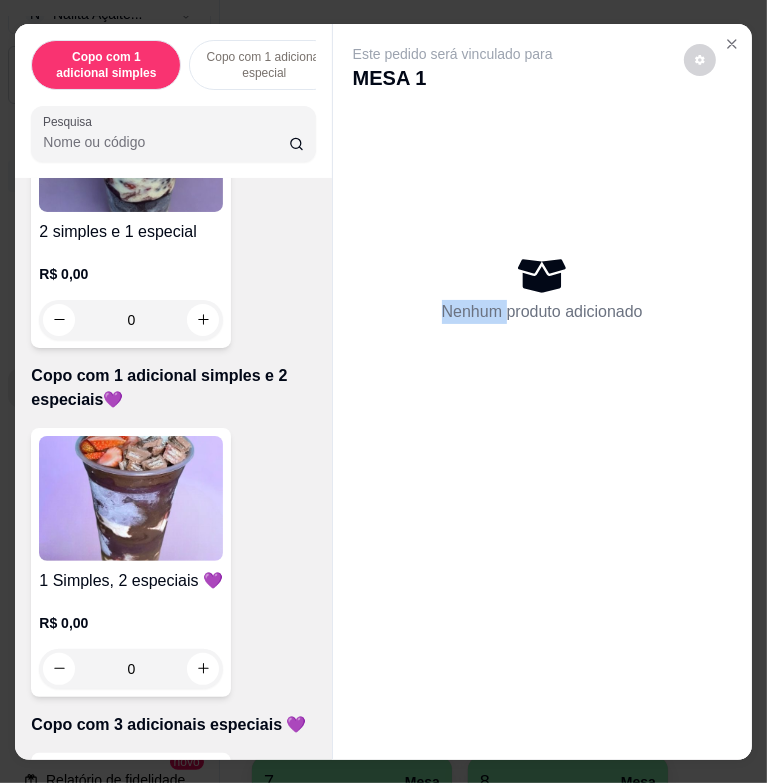 click on "Nenhum produto adicionado" at bounding box center [542, 288] 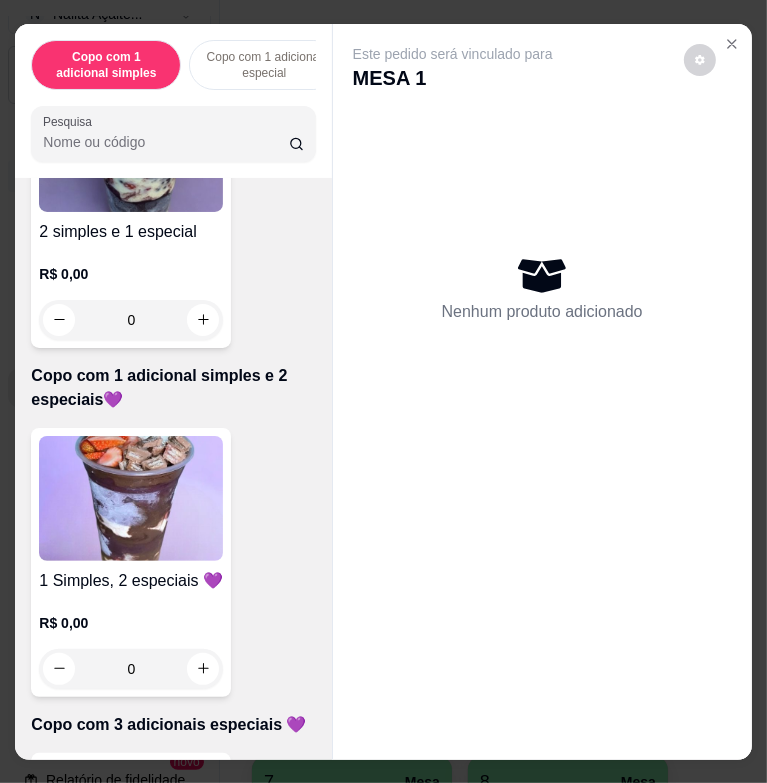 click on "Copo com 1 adicional simples e 2 especiais💜" at bounding box center [173, 388] 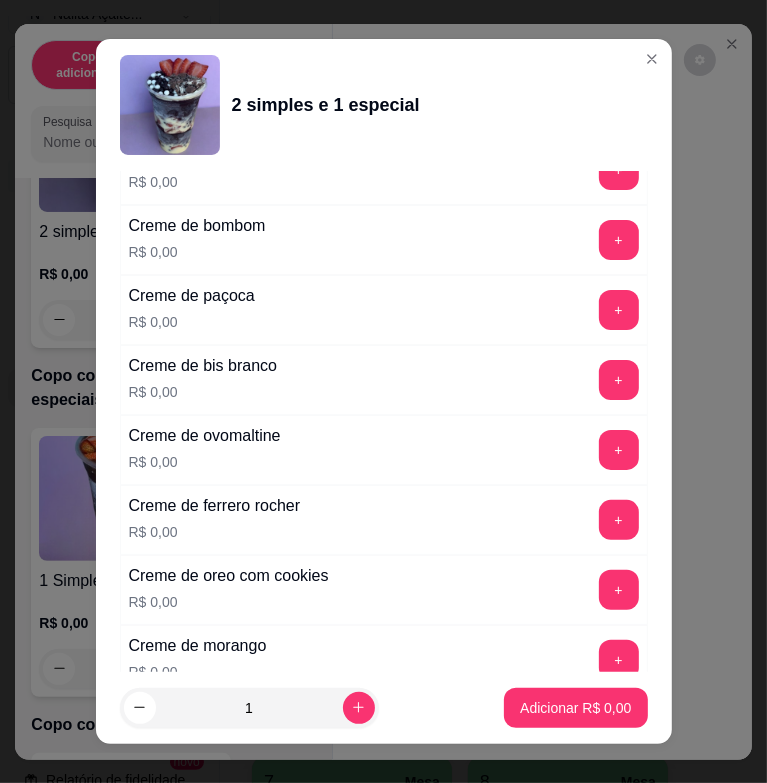 scroll, scrollTop: 1000, scrollLeft: 0, axis: vertical 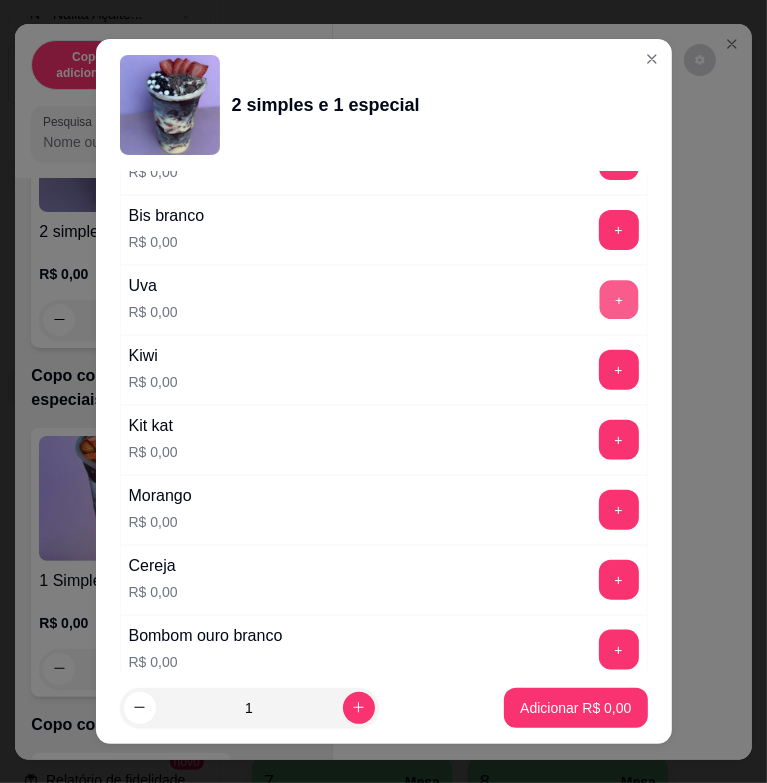 click on "+" at bounding box center (618, 300) 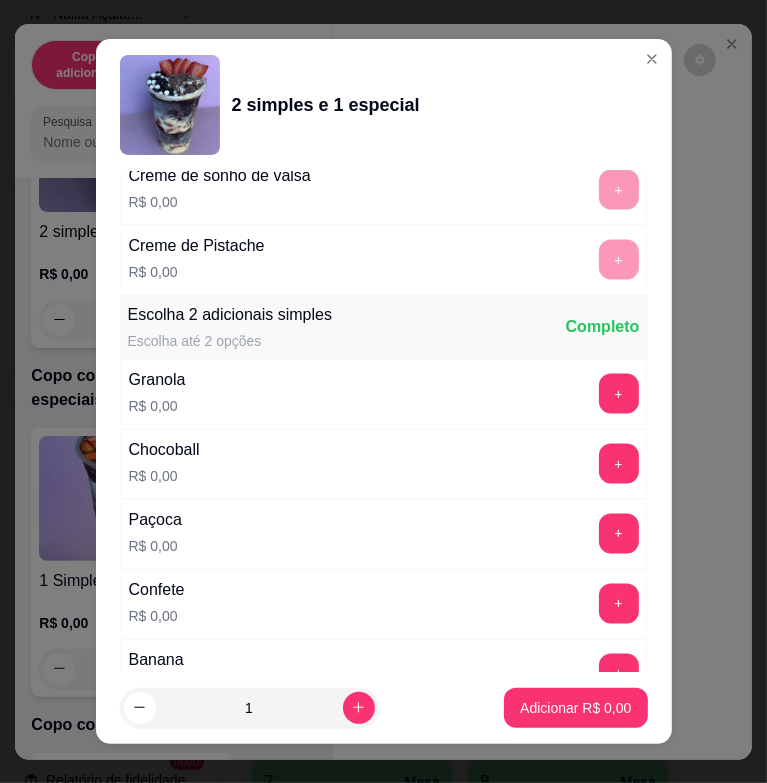 scroll, scrollTop: 1900, scrollLeft: 0, axis: vertical 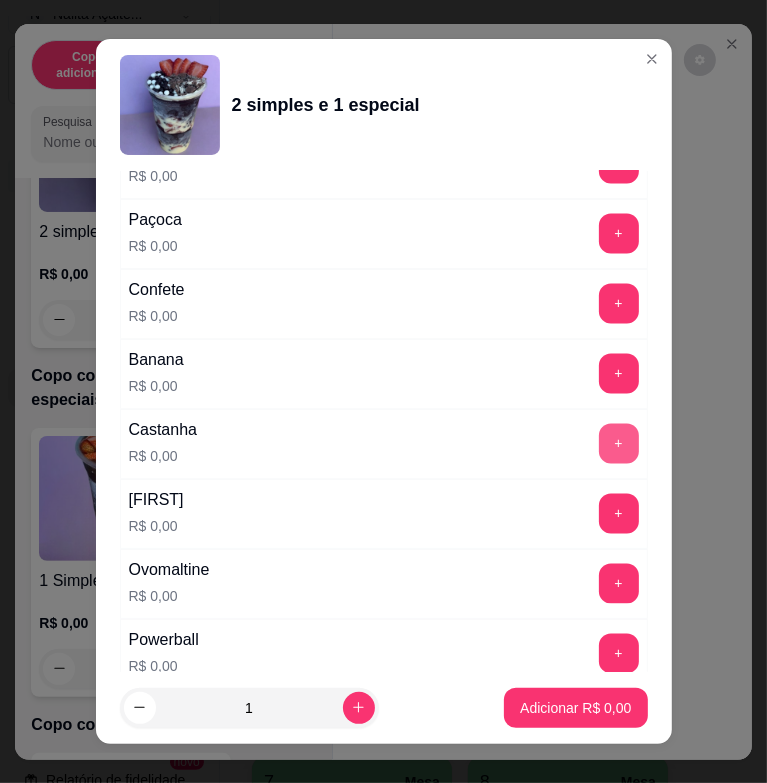 click on "+" at bounding box center [619, 444] 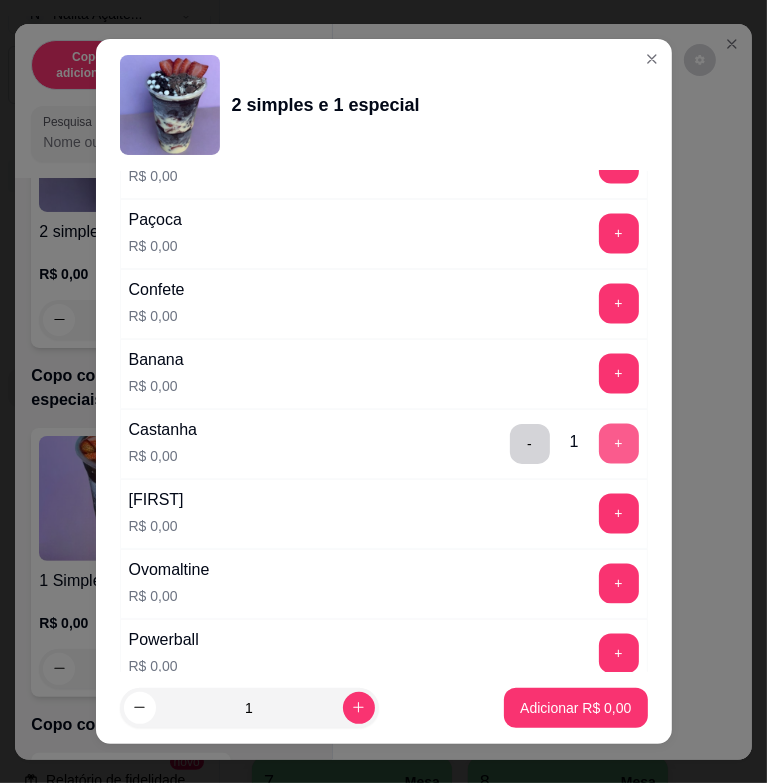 scroll, scrollTop: 2300, scrollLeft: 0, axis: vertical 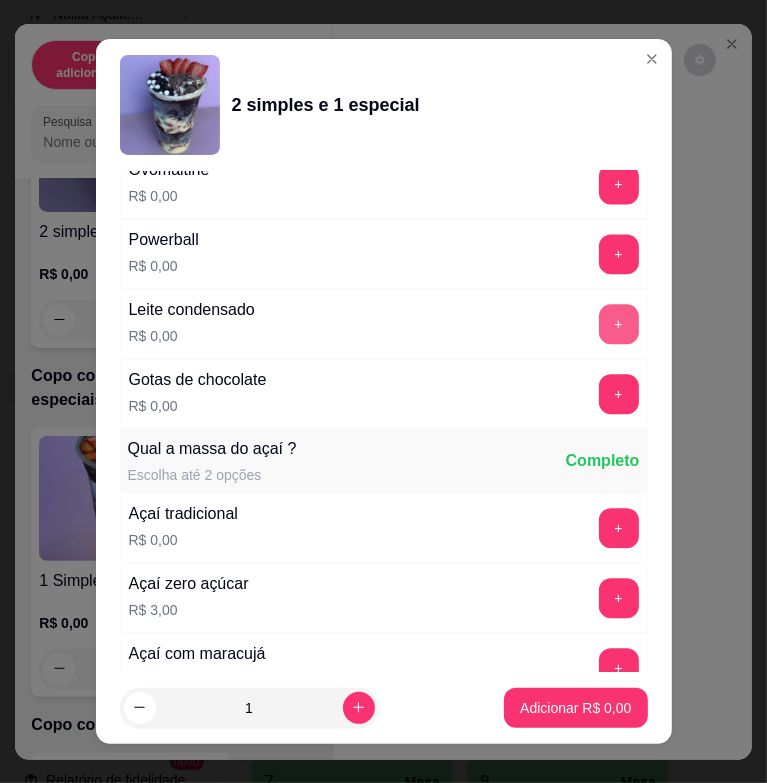 click on "+" at bounding box center (619, 324) 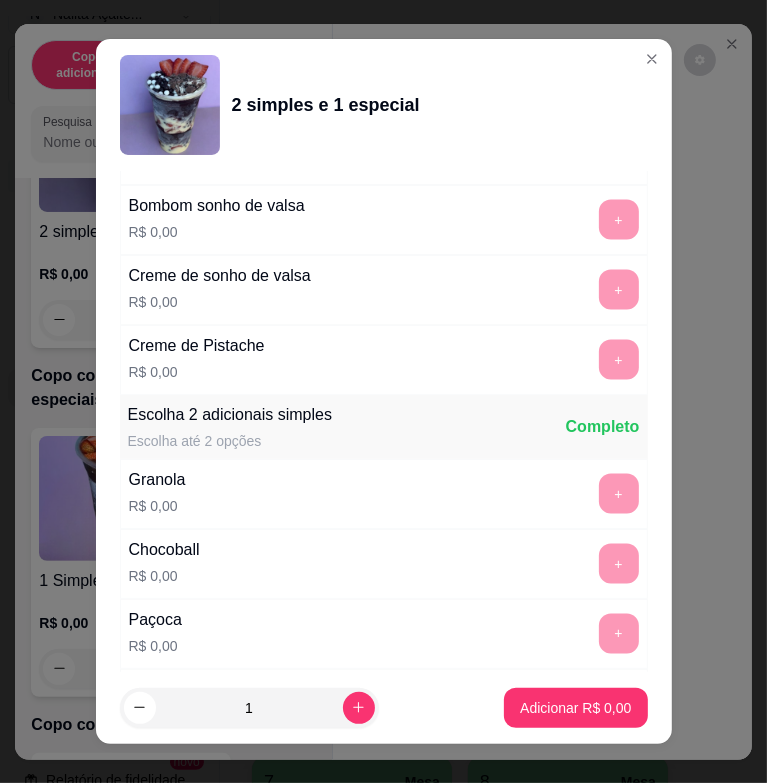 scroll, scrollTop: 2100, scrollLeft: 0, axis: vertical 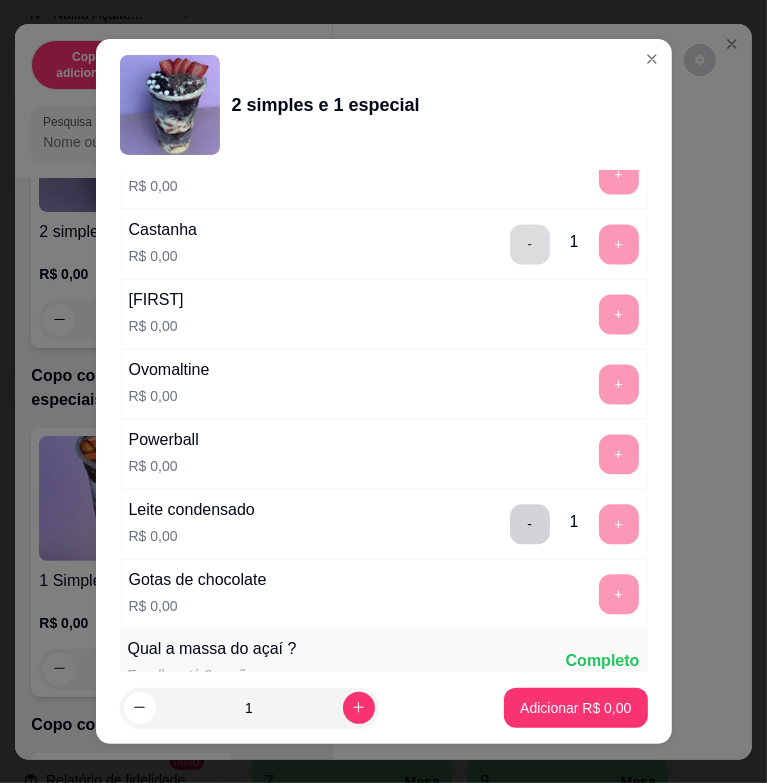 click on "-" at bounding box center [530, 244] 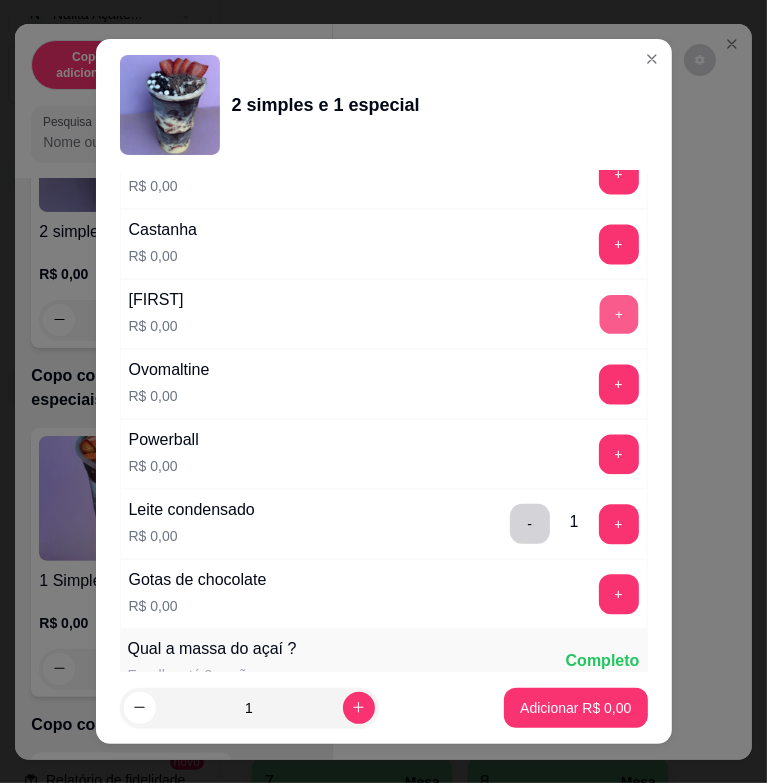 click on "+" at bounding box center [618, 314] 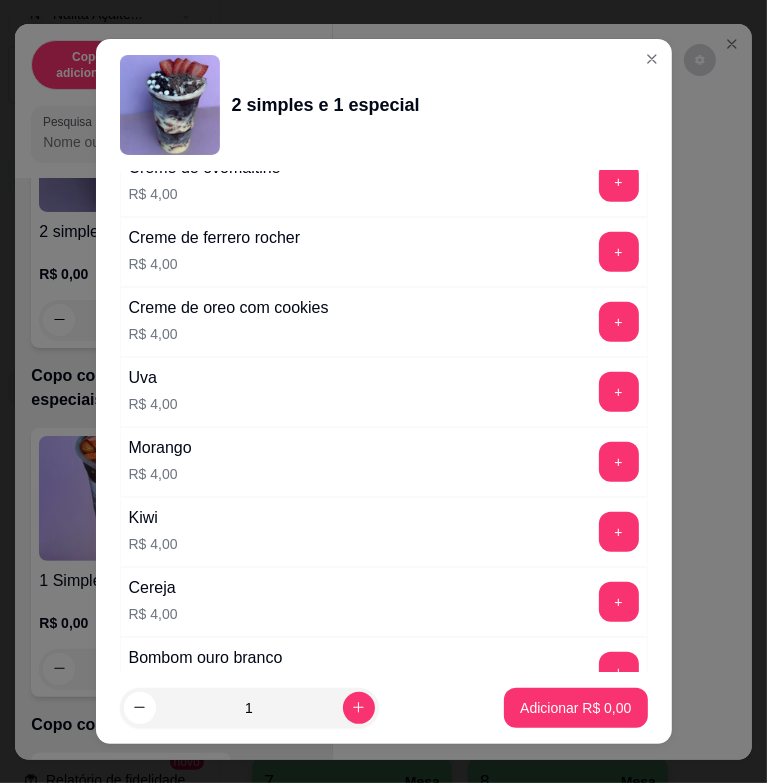 scroll, scrollTop: 5104, scrollLeft: 0, axis: vertical 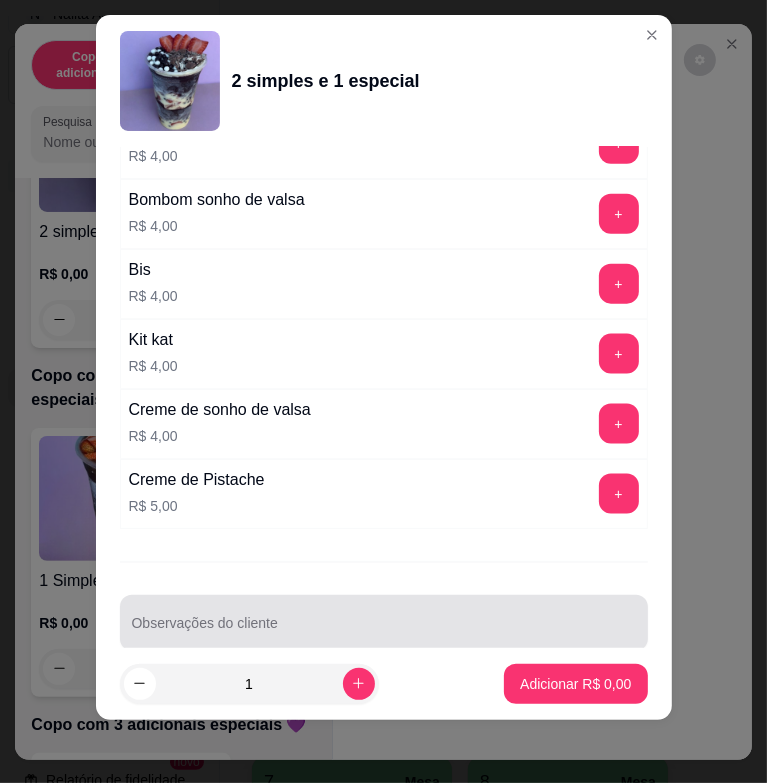 click on "Observações do cliente" at bounding box center (384, 631) 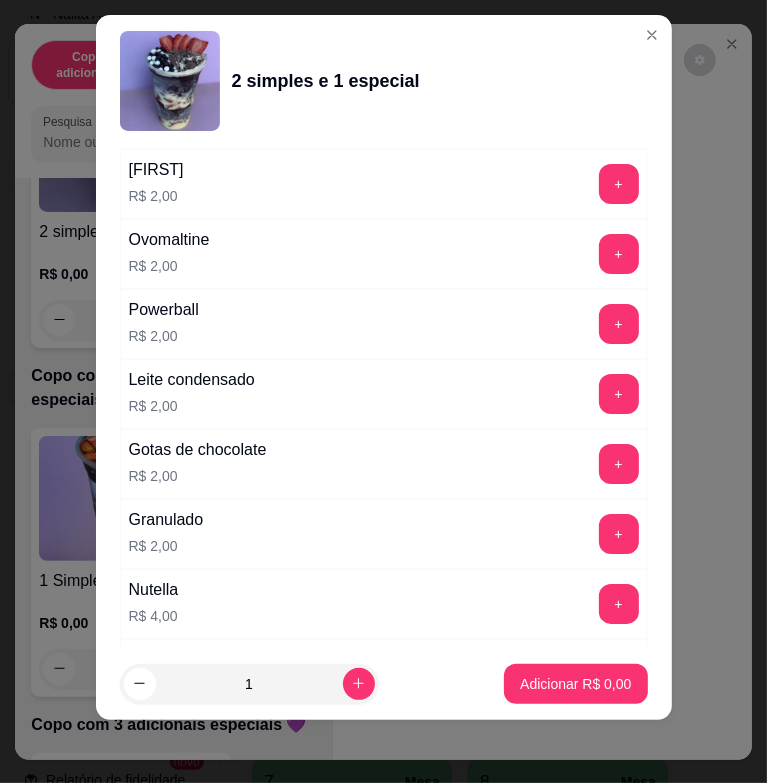 scroll, scrollTop: 3004, scrollLeft: 0, axis: vertical 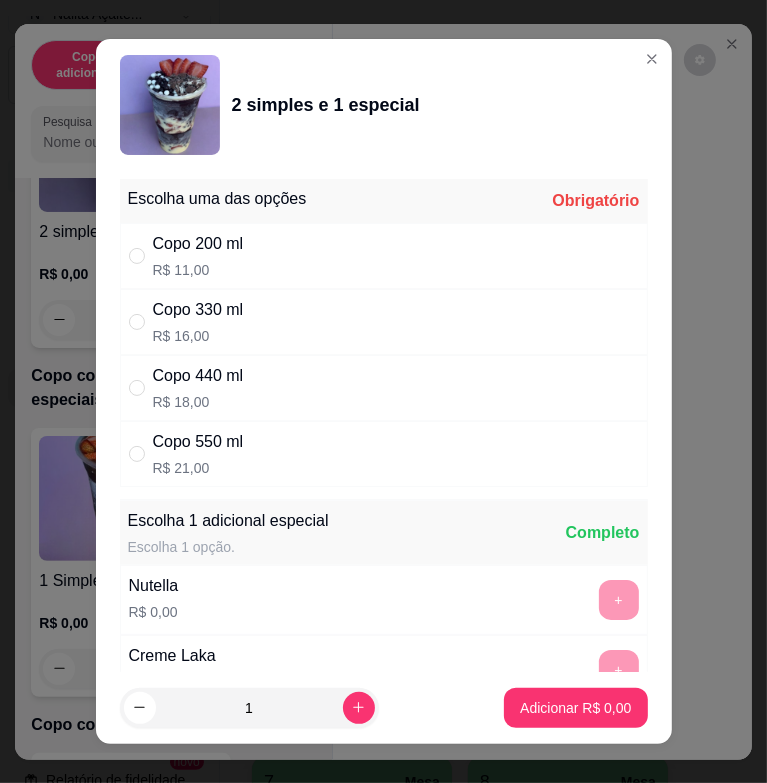 type on "comer" 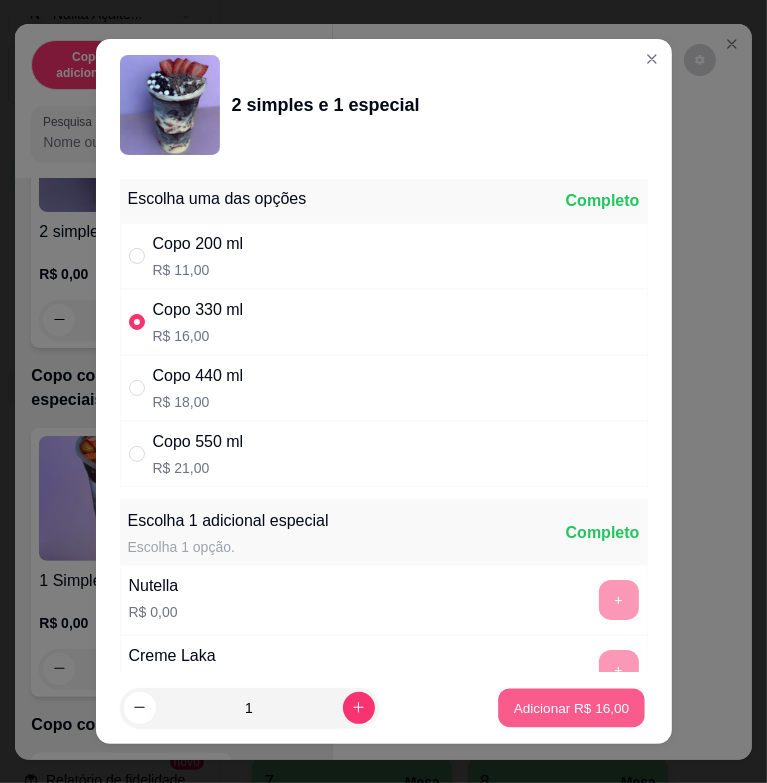 click on "Adicionar   R$ 16,00" at bounding box center (572, 707) 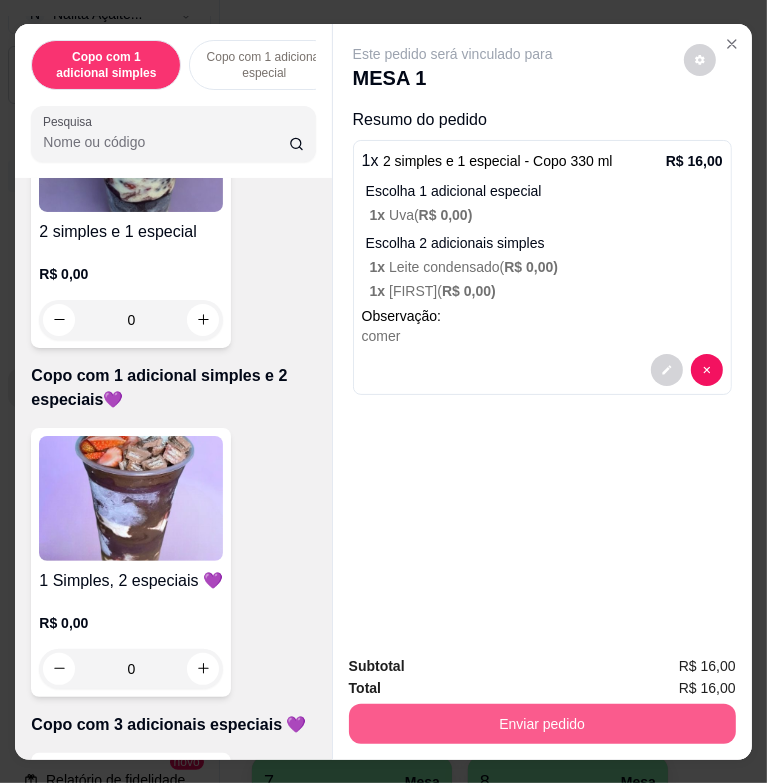 click on "Enviar pedido" at bounding box center (542, 724) 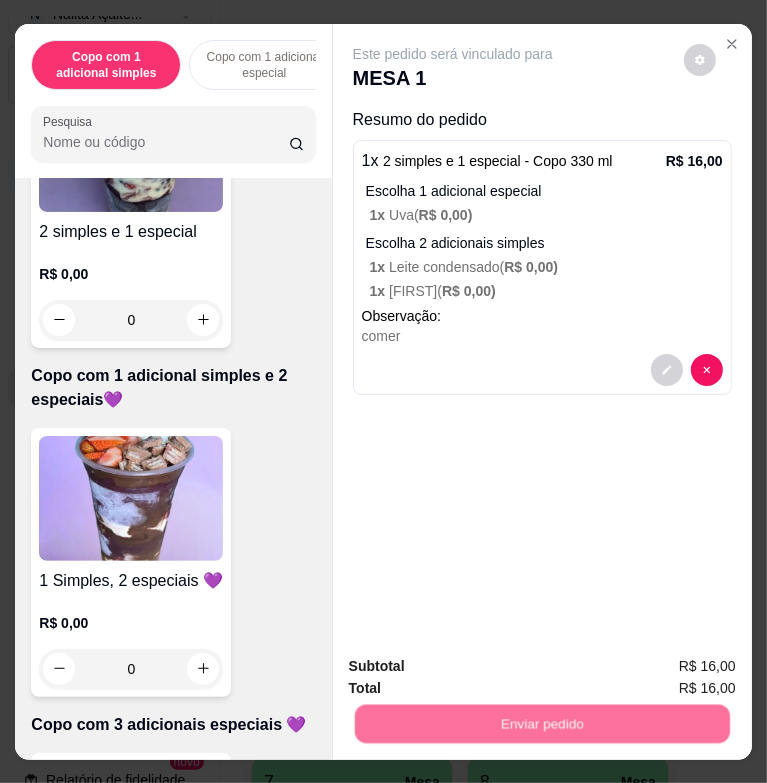 click on "Não registrar e enviar pedido" at bounding box center [472, 667] 